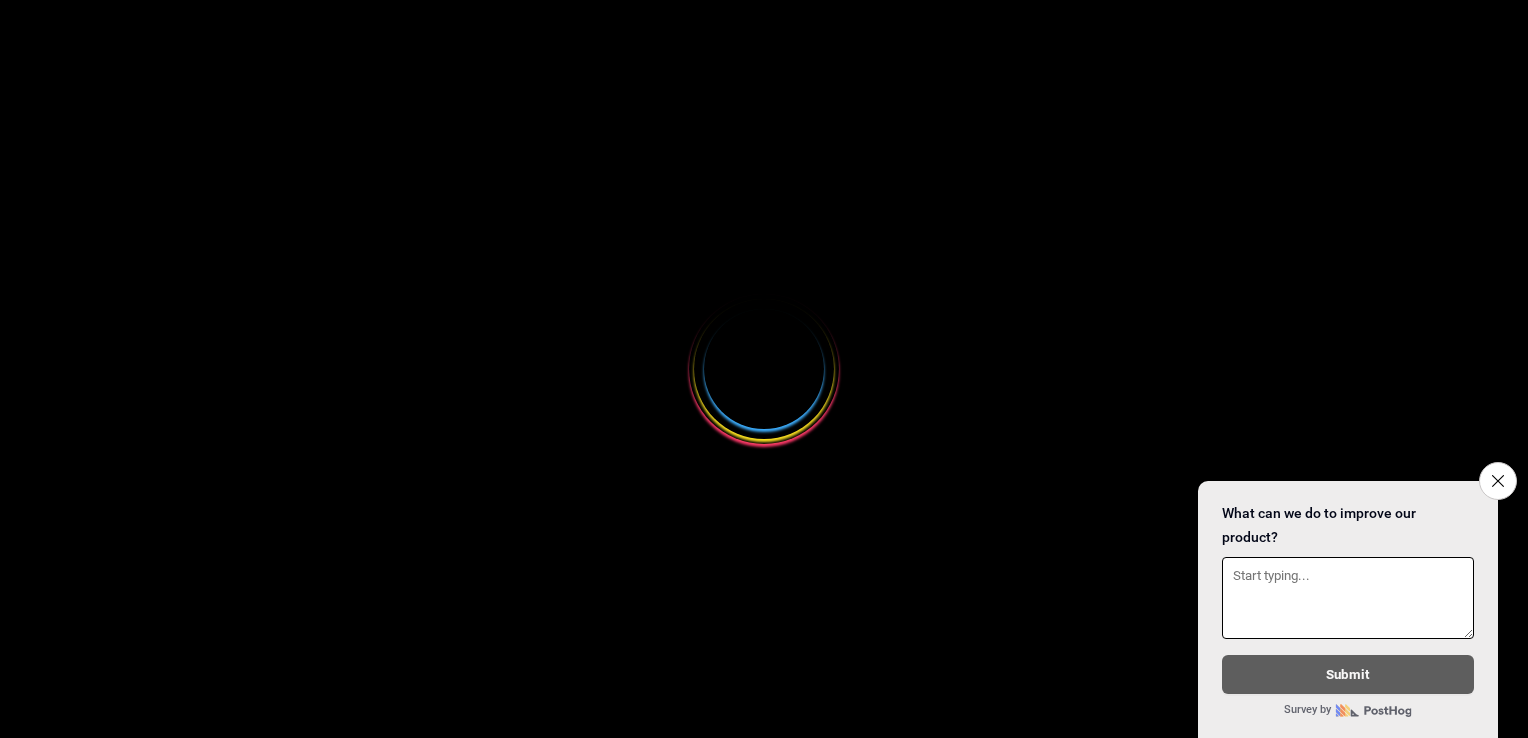 scroll, scrollTop: 0, scrollLeft: 0, axis: both 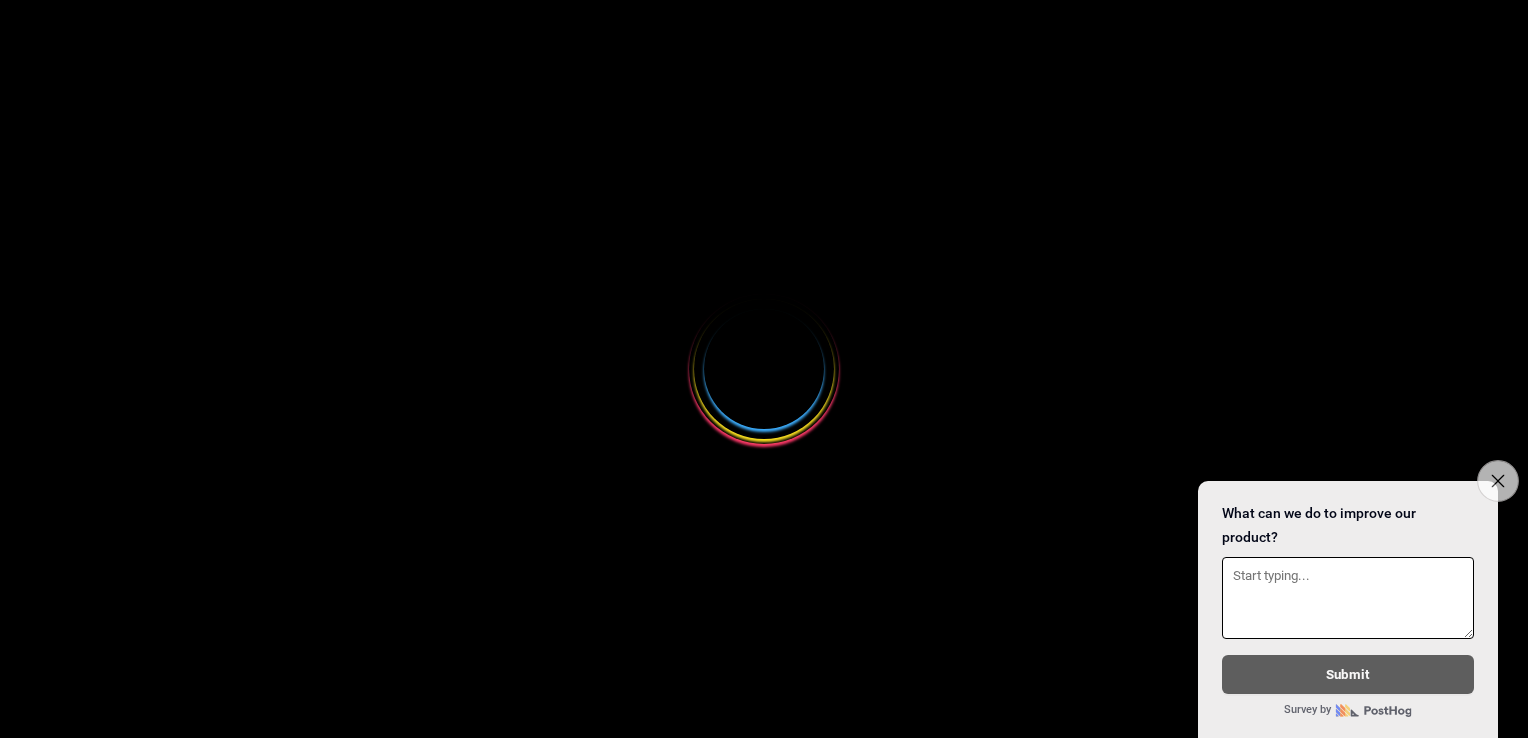 click on "Close survey" at bounding box center (1498, 481) 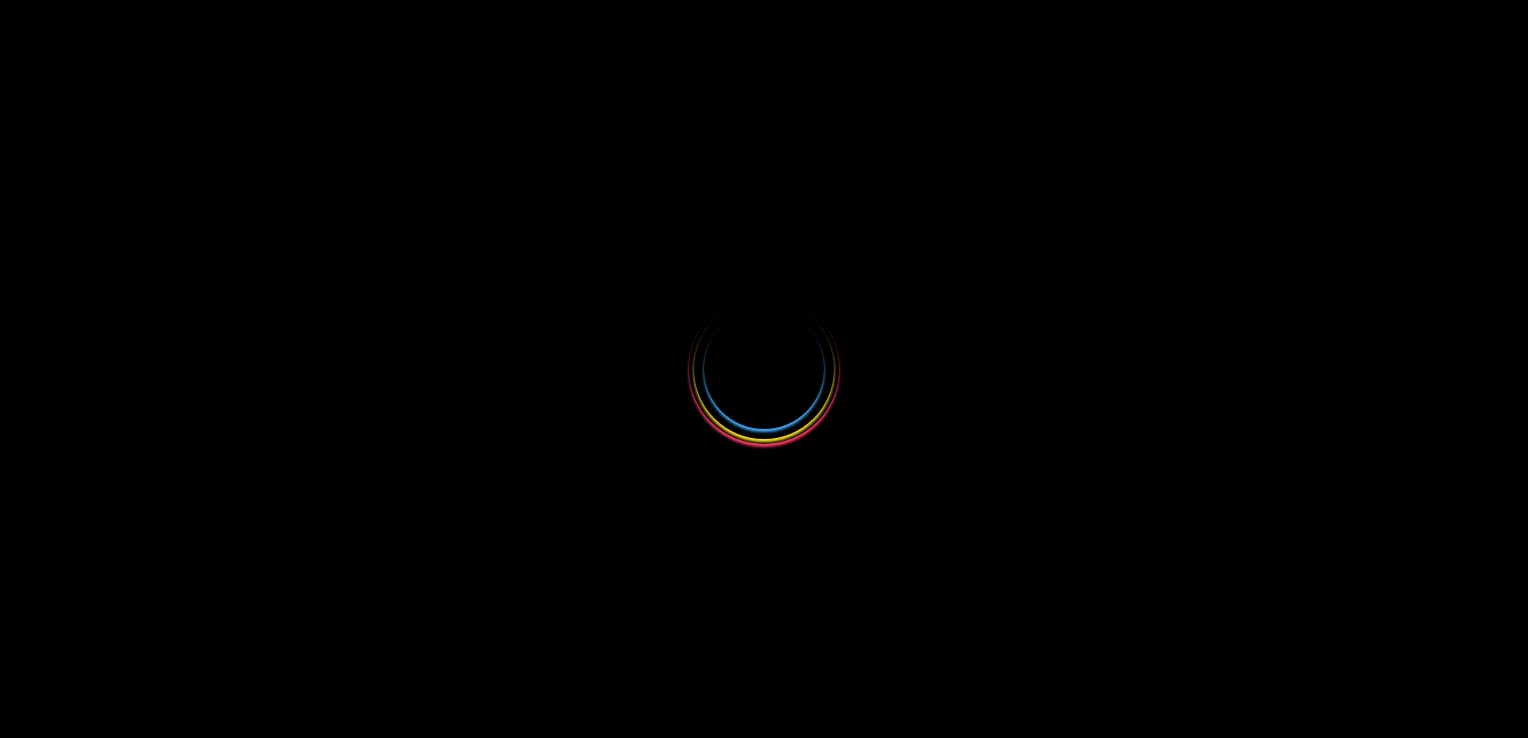 scroll, scrollTop: 0, scrollLeft: 0, axis: both 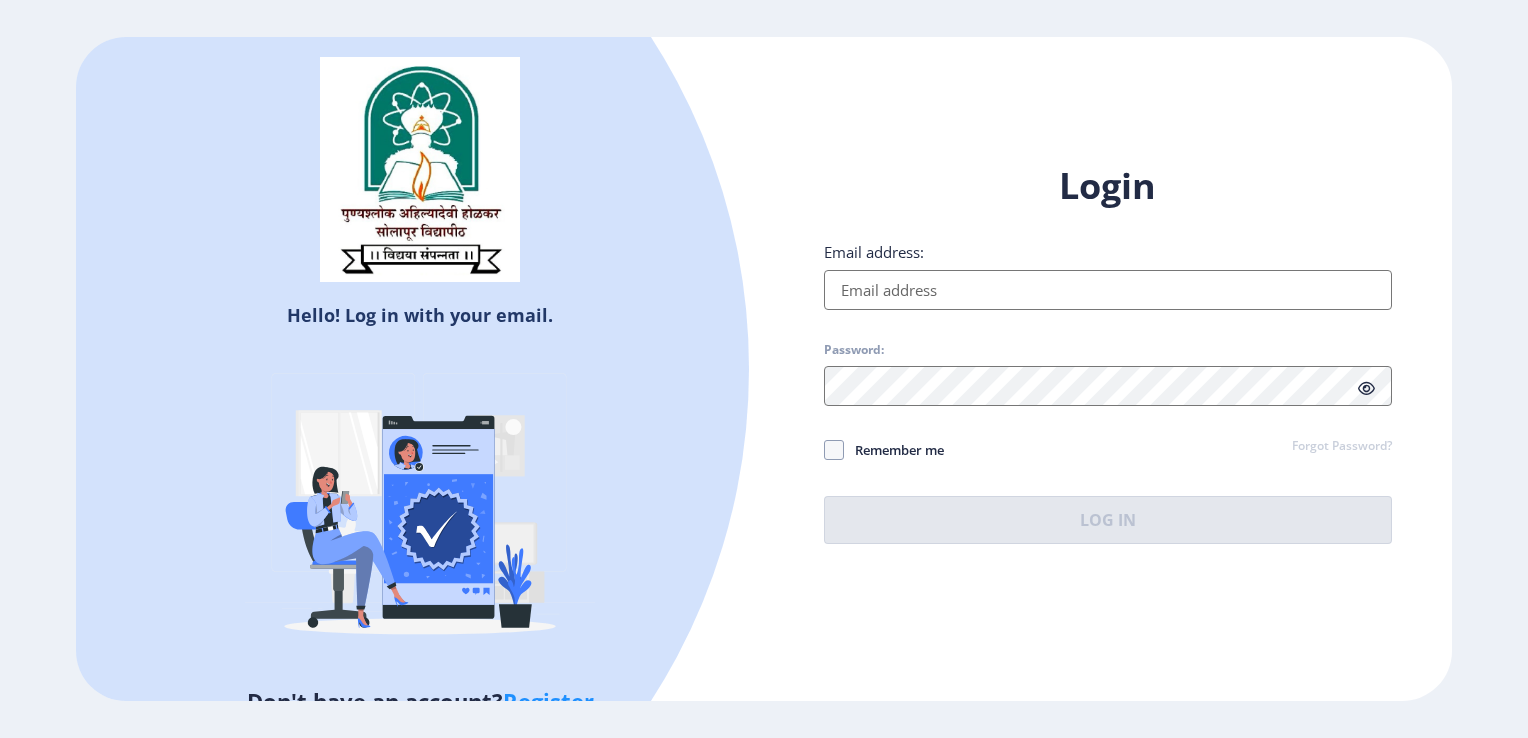 click on "Email address:" at bounding box center [1108, 290] 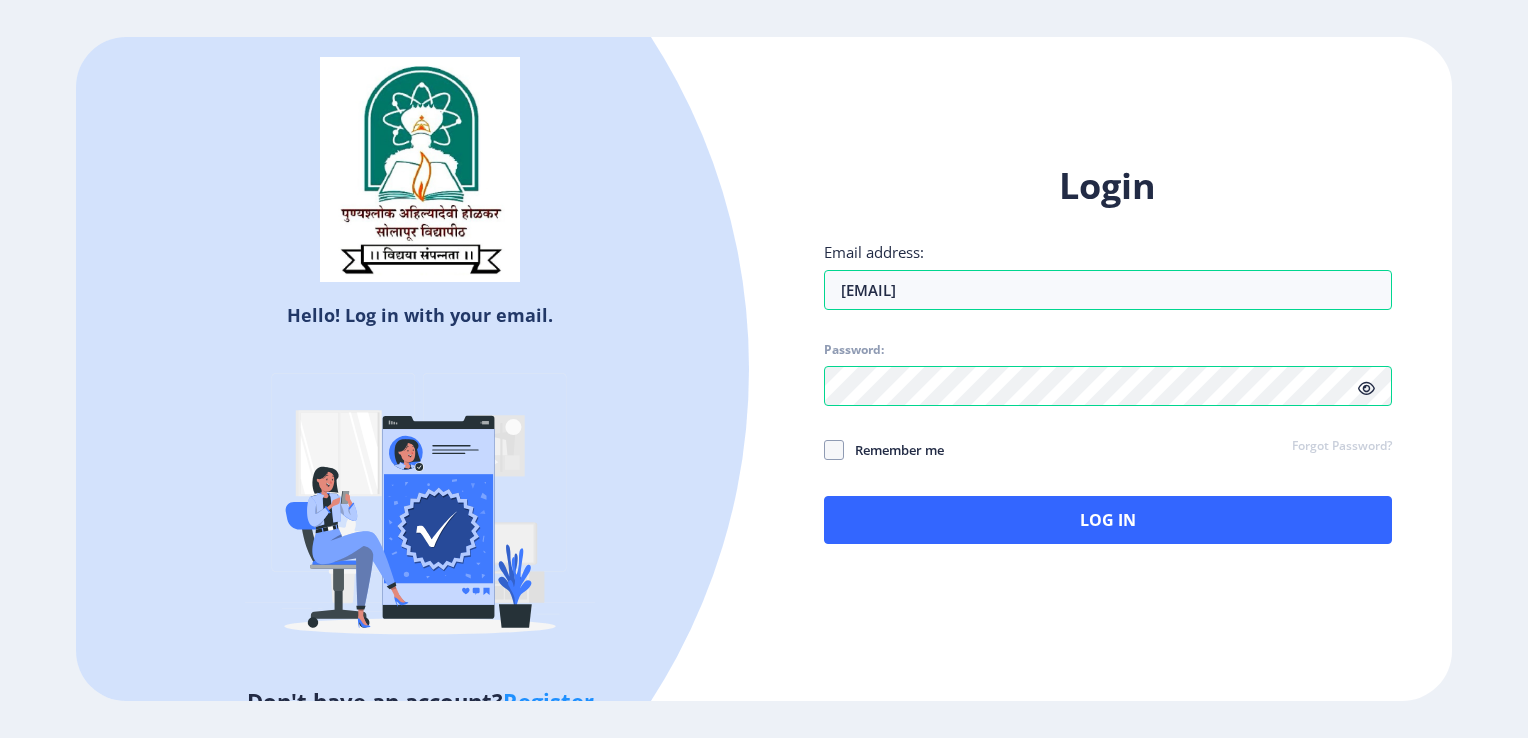 click 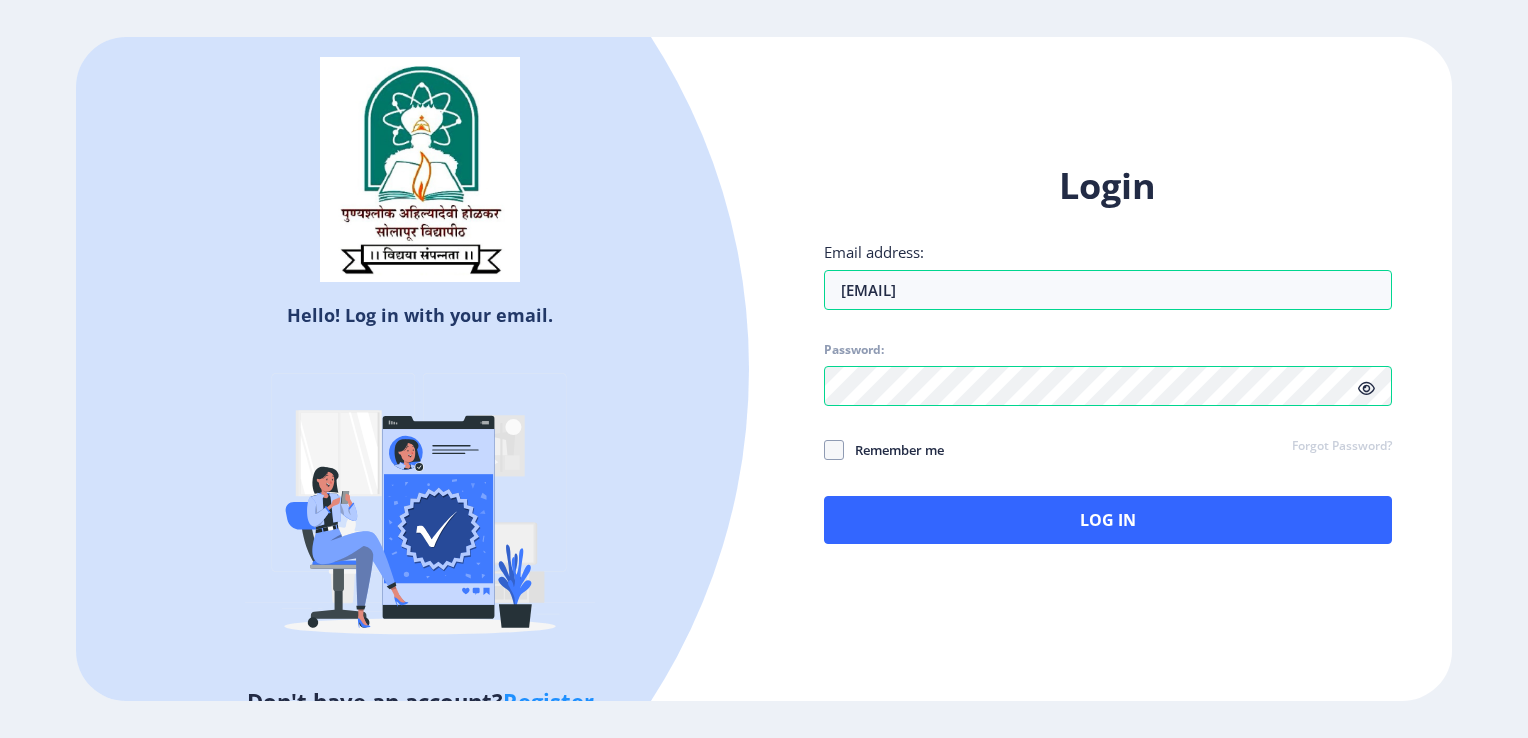 click 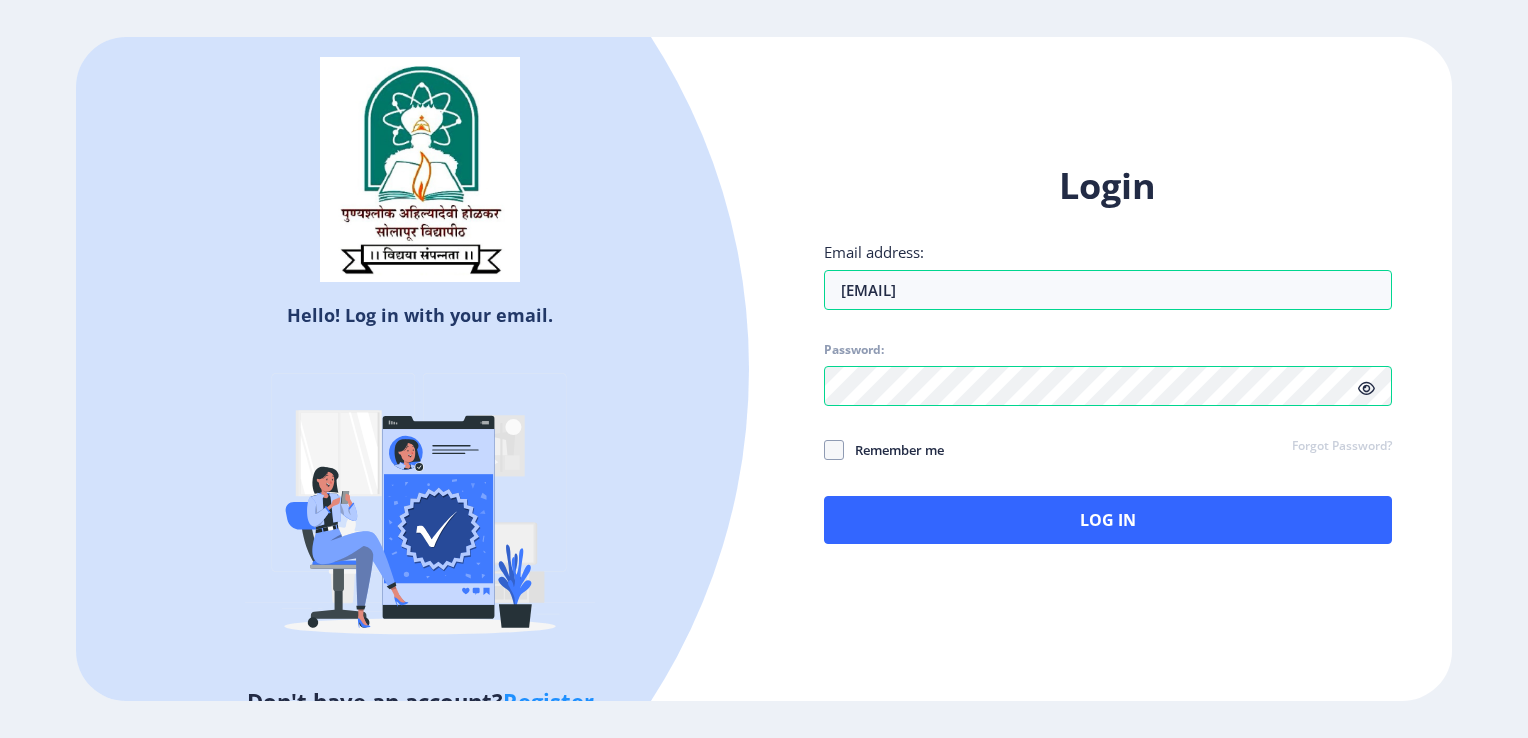 click 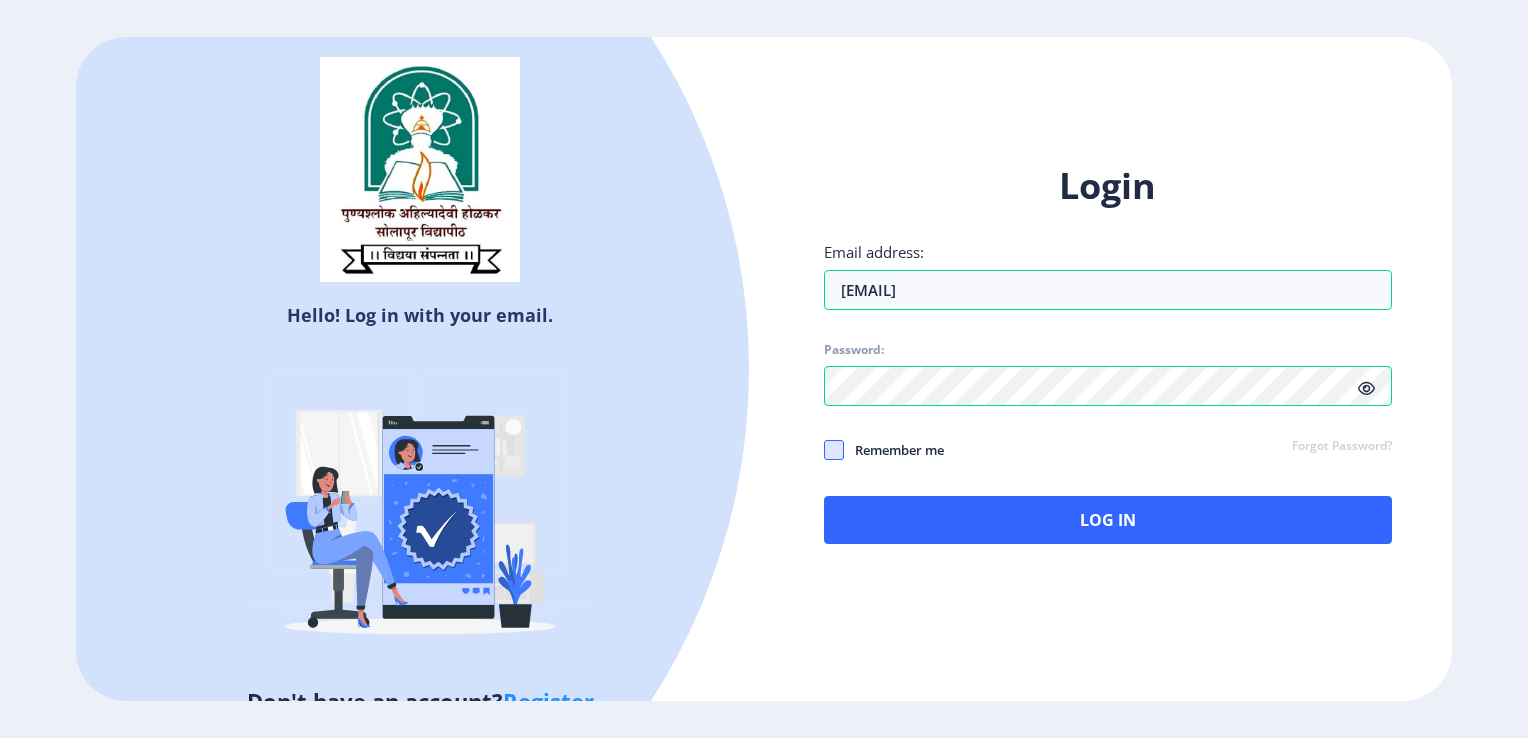 click 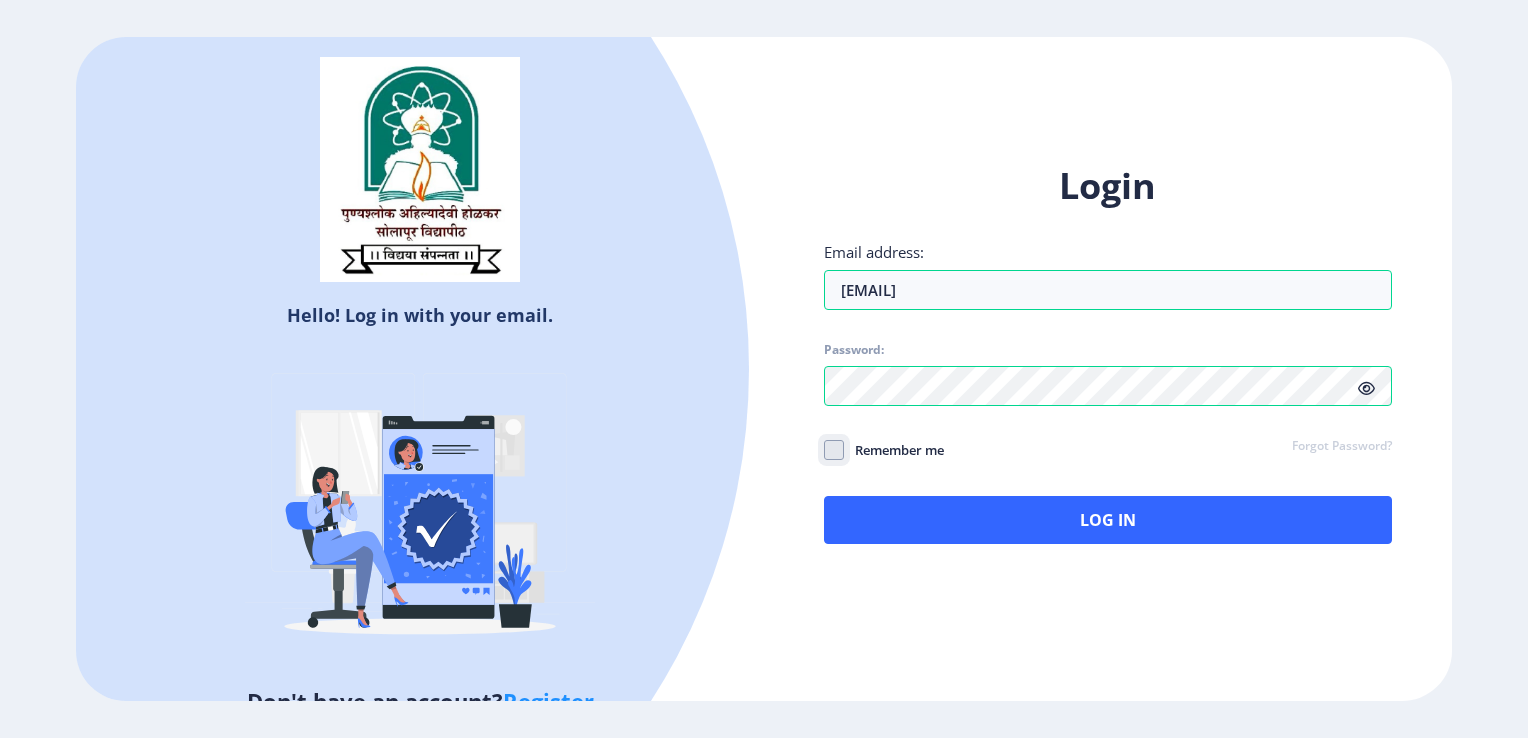 click on "Remember me" 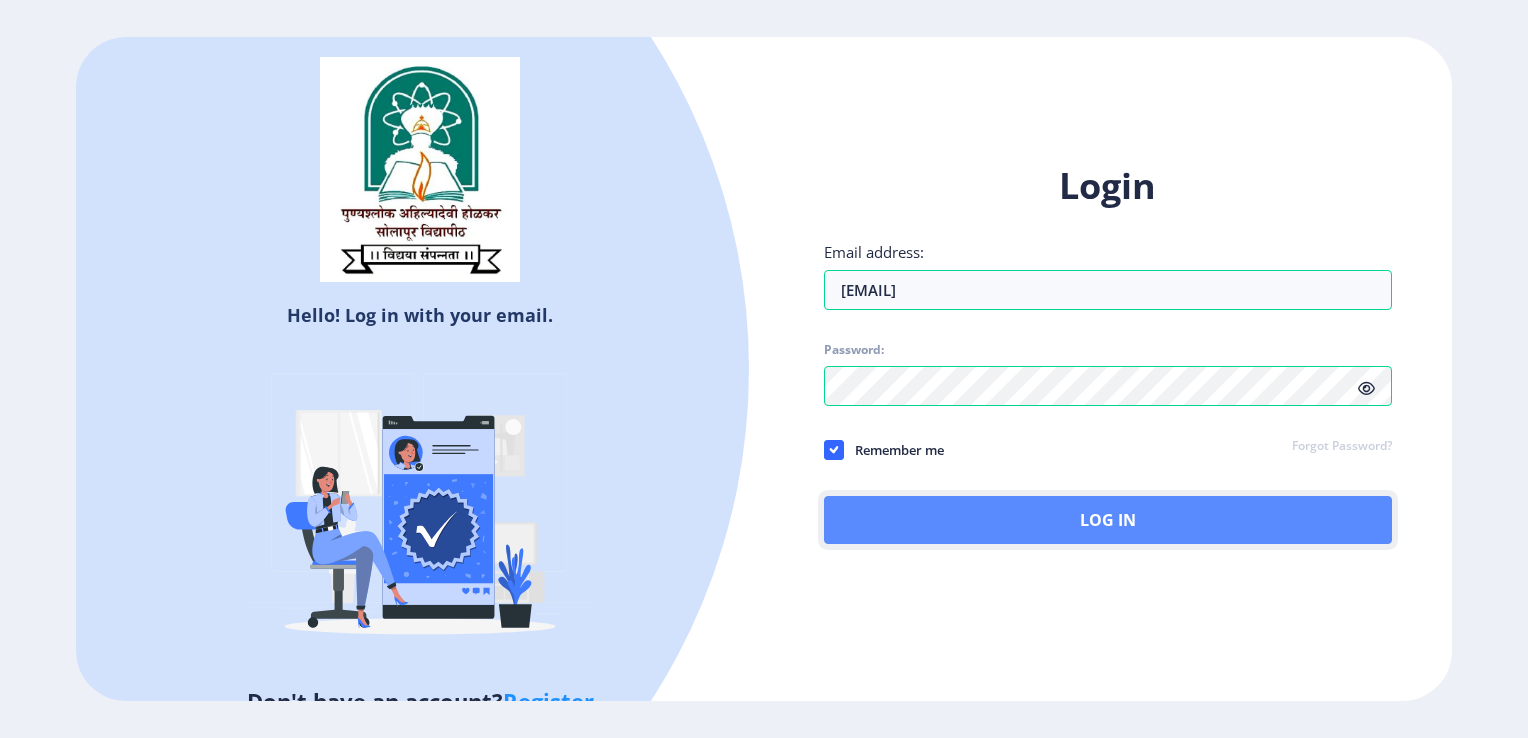 click on "Log In" 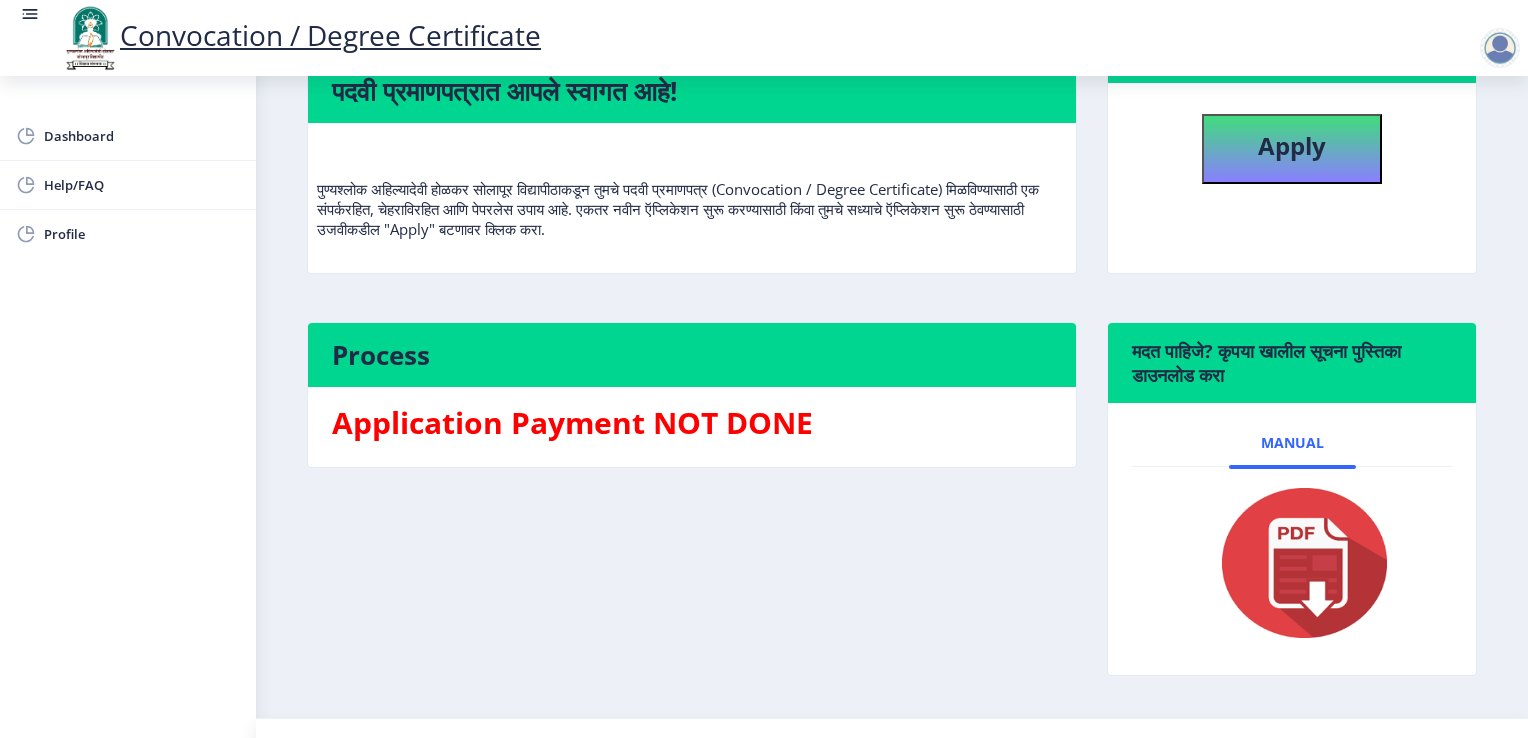 scroll, scrollTop: 200, scrollLeft: 0, axis: vertical 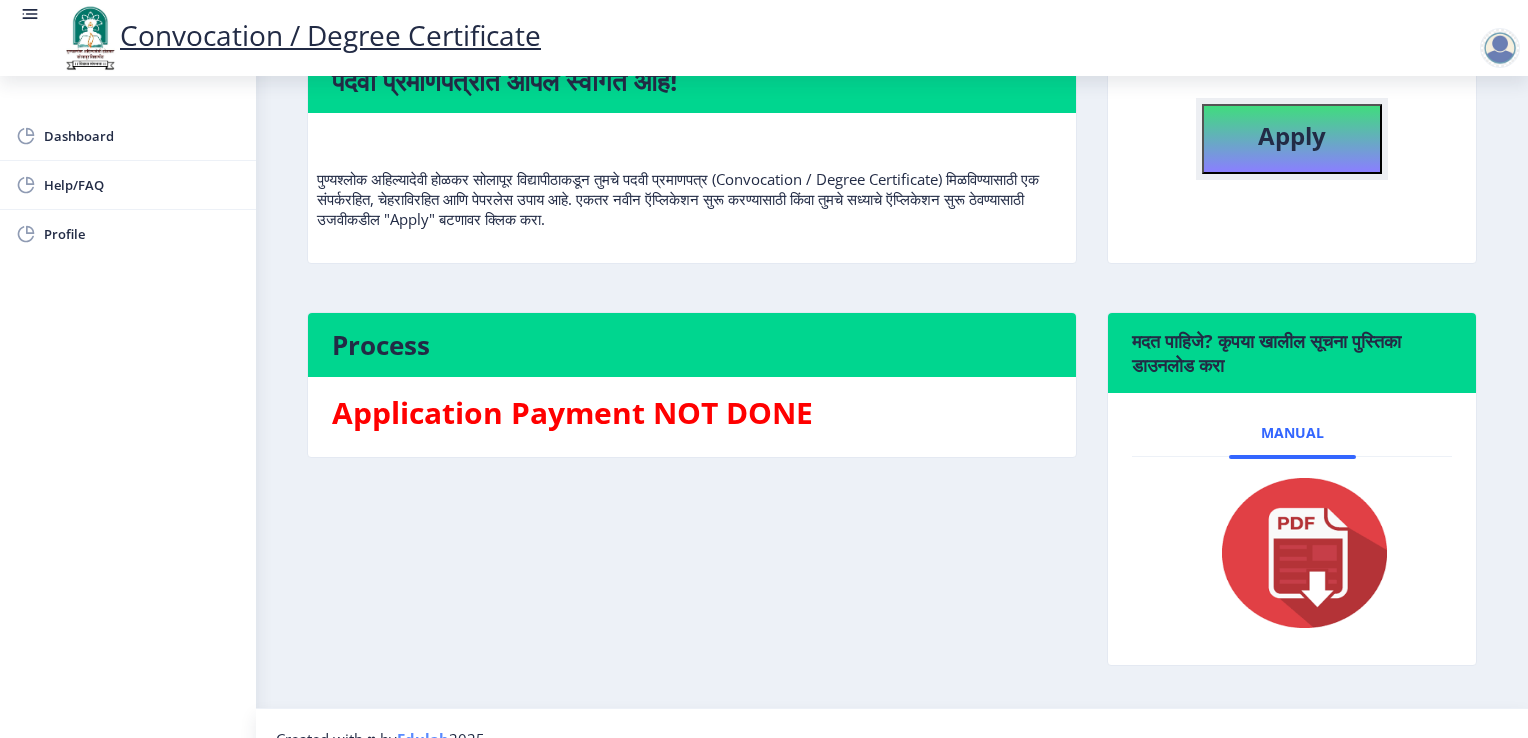 click on "Apply" 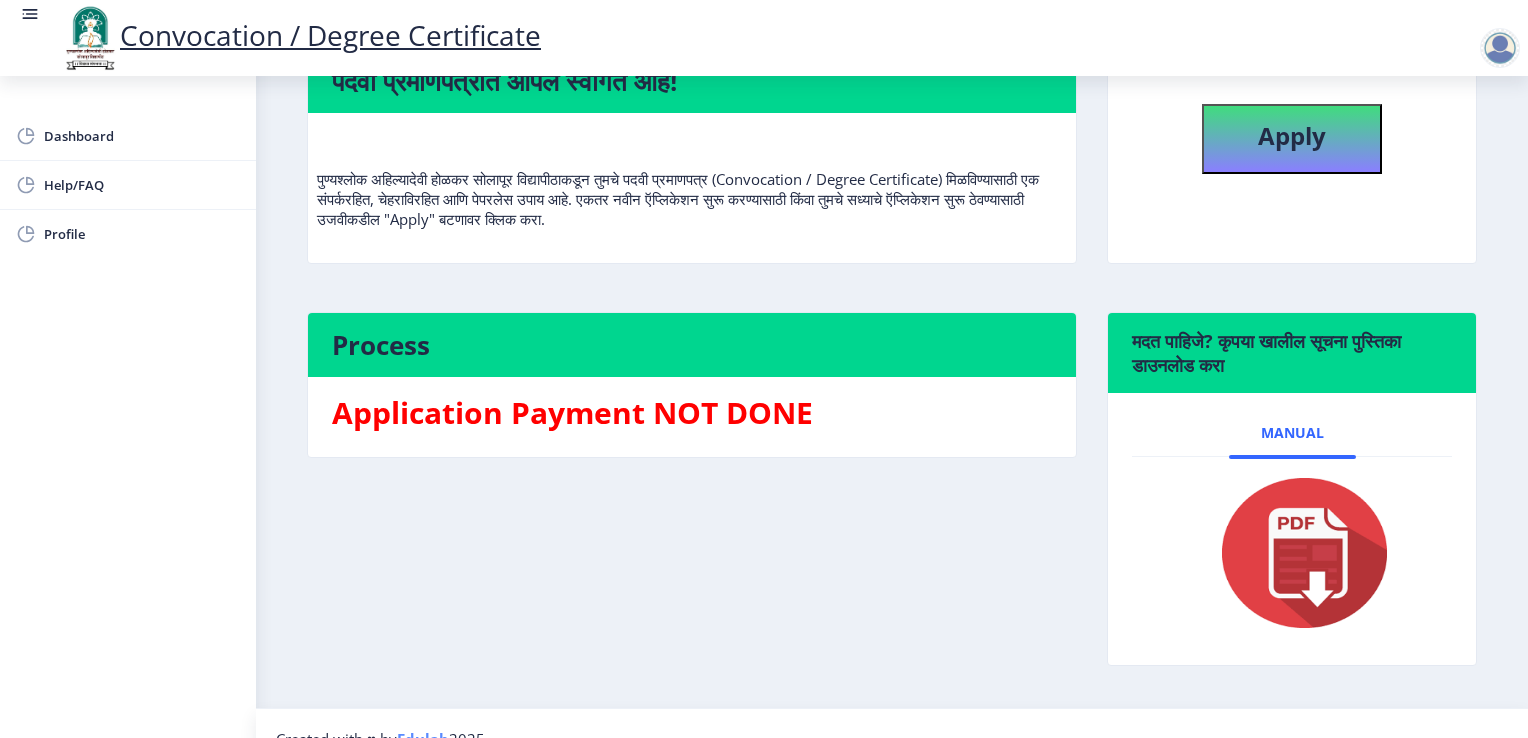 scroll, scrollTop: 0, scrollLeft: 0, axis: both 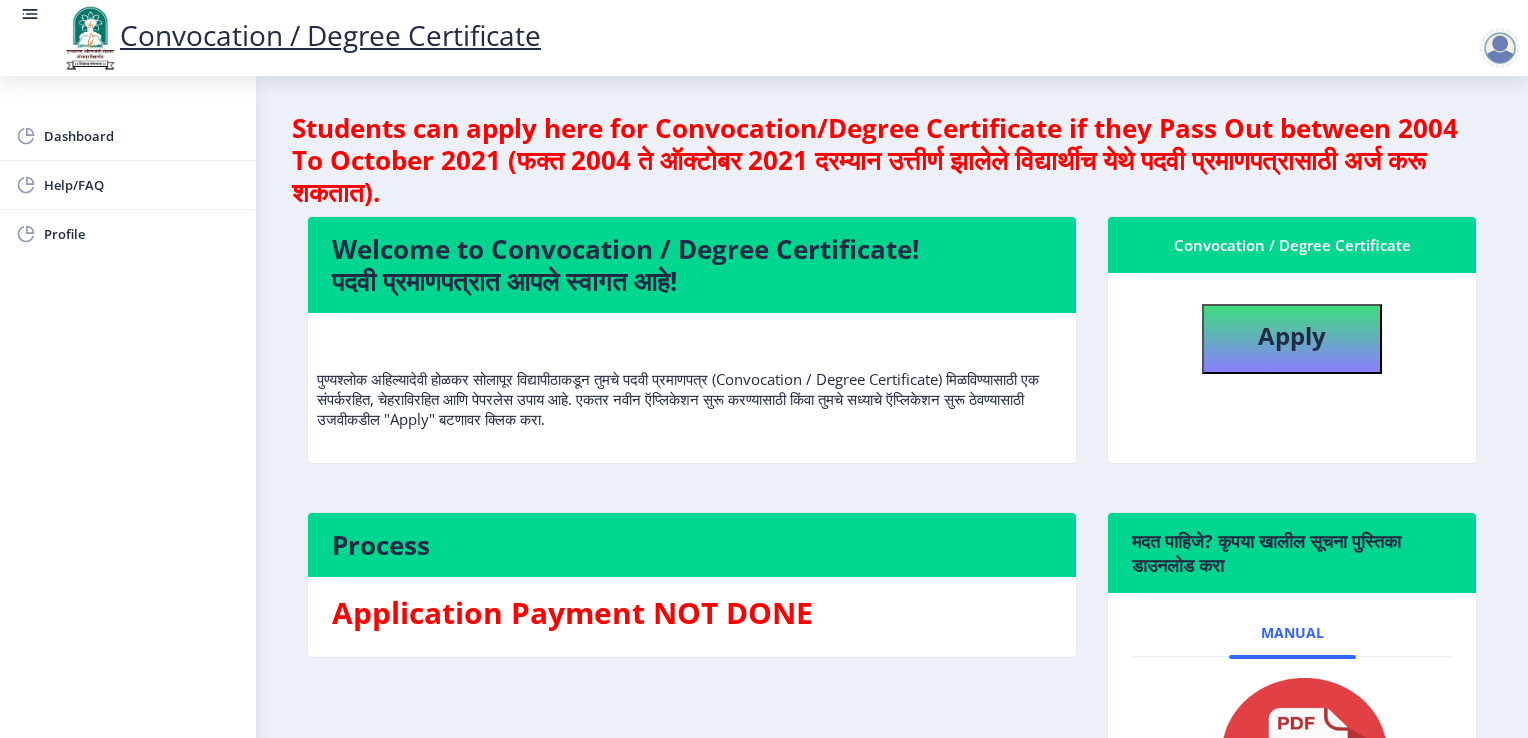 select 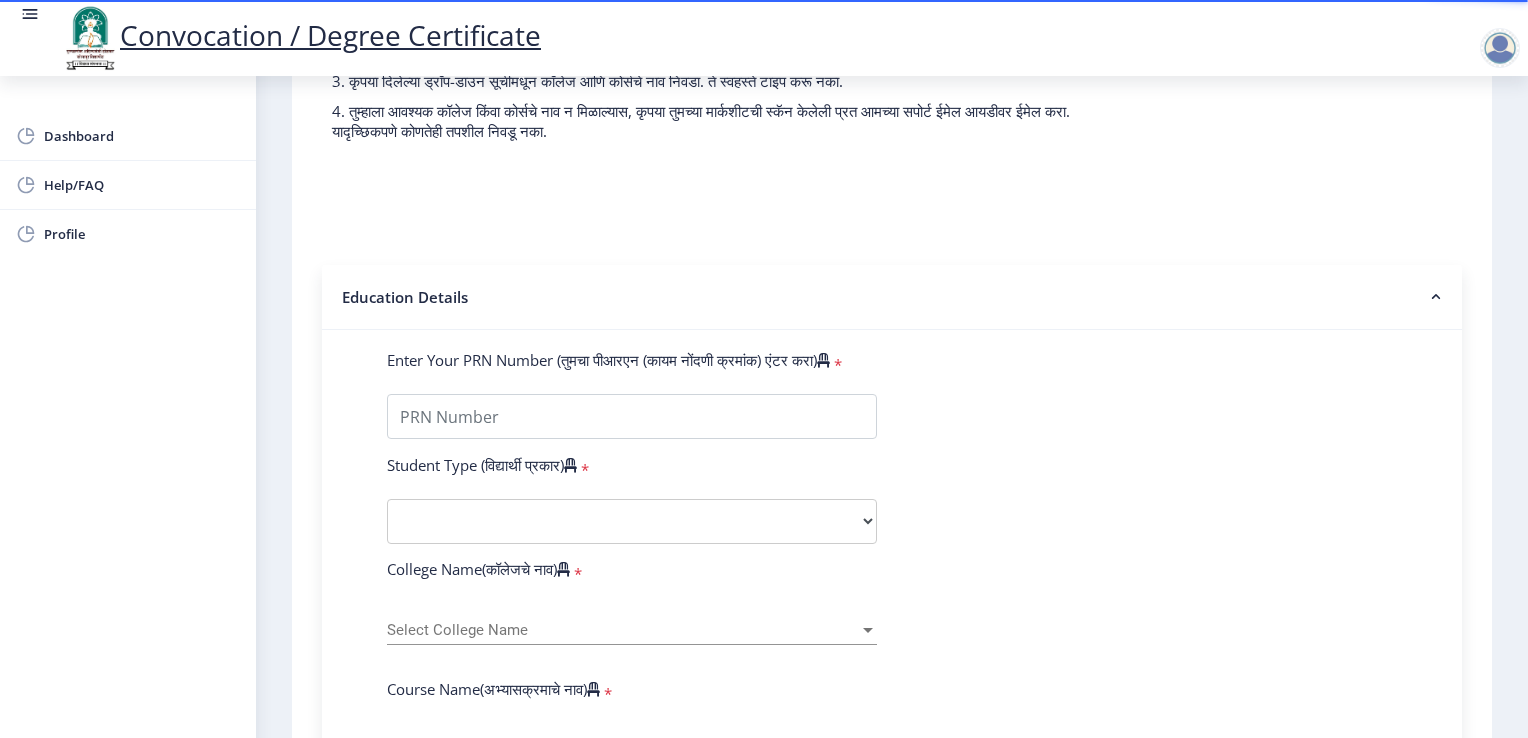scroll, scrollTop: 300, scrollLeft: 0, axis: vertical 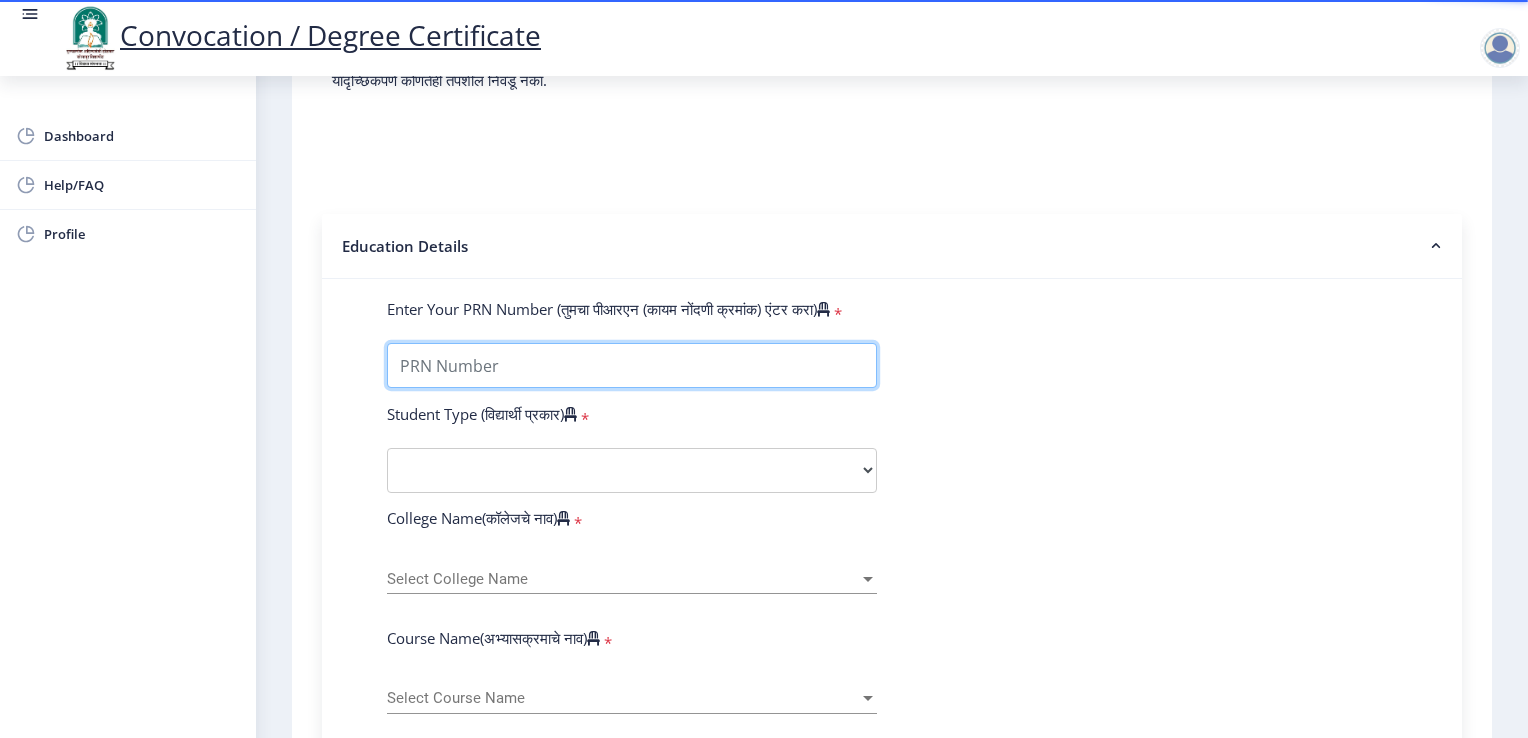 click on "Enter Your PRN Number (तुमचा पीआरएन (कायम नोंदणी क्रमांक) एंटर करा)" at bounding box center (632, 365) 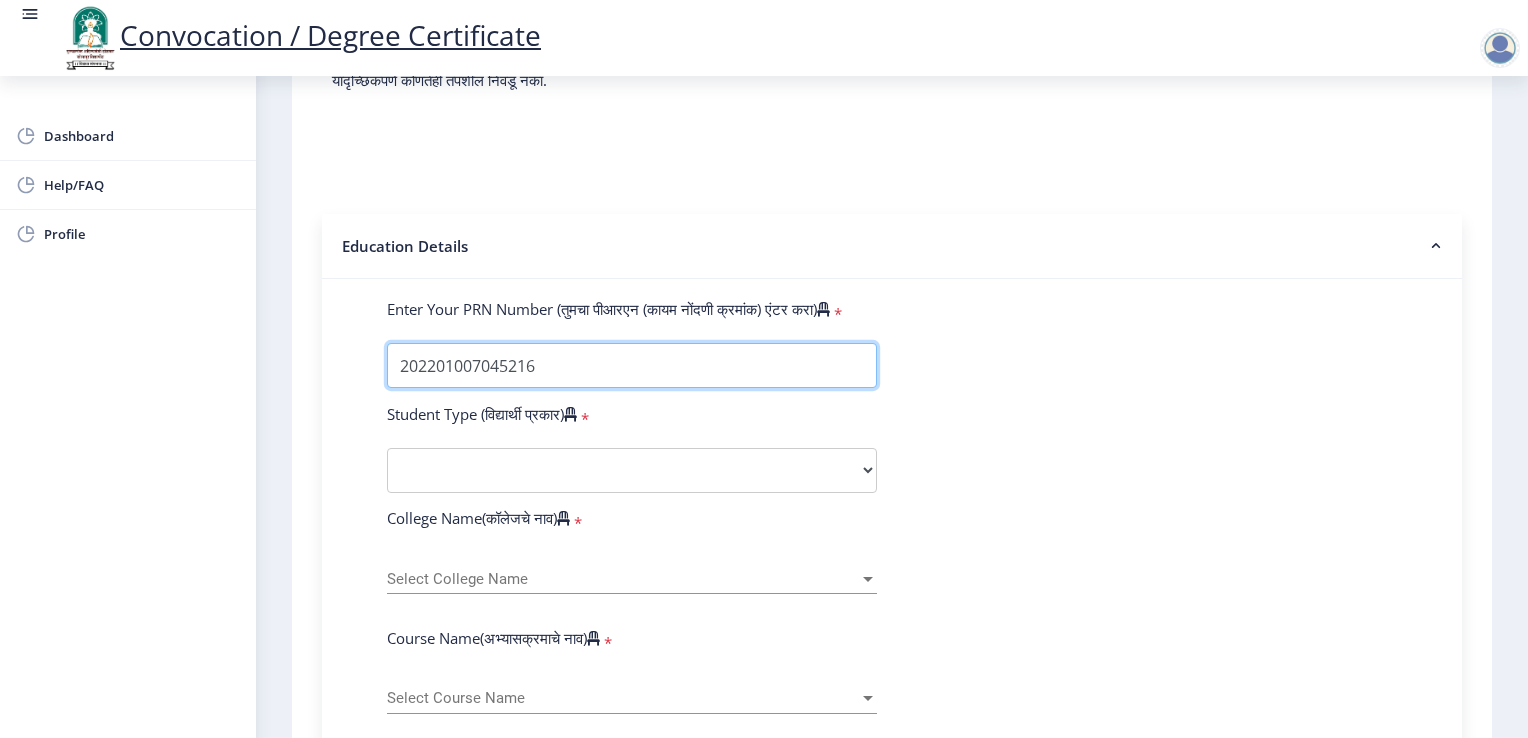 type on "202201007045216" 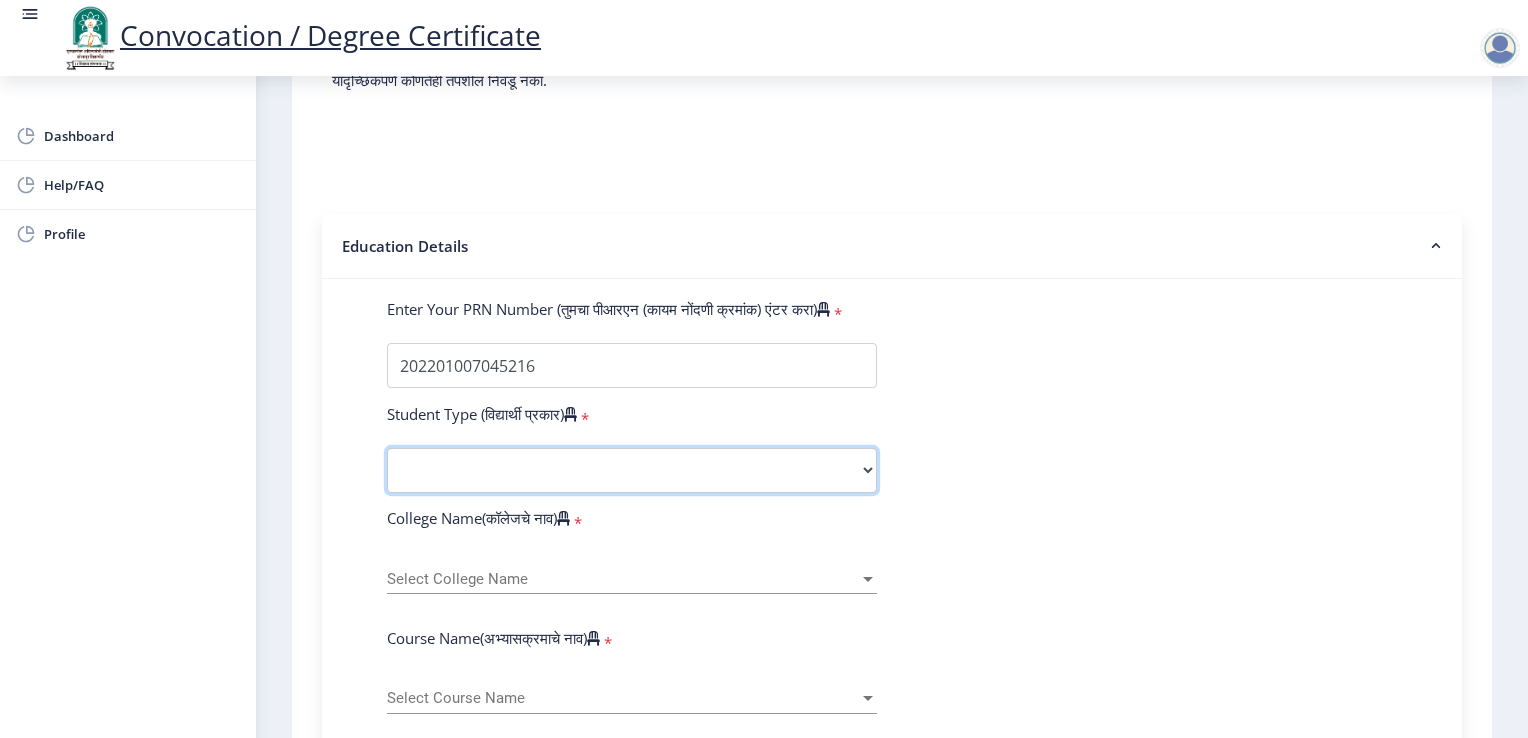click on "Select Student Type Regular External" at bounding box center [632, 470] 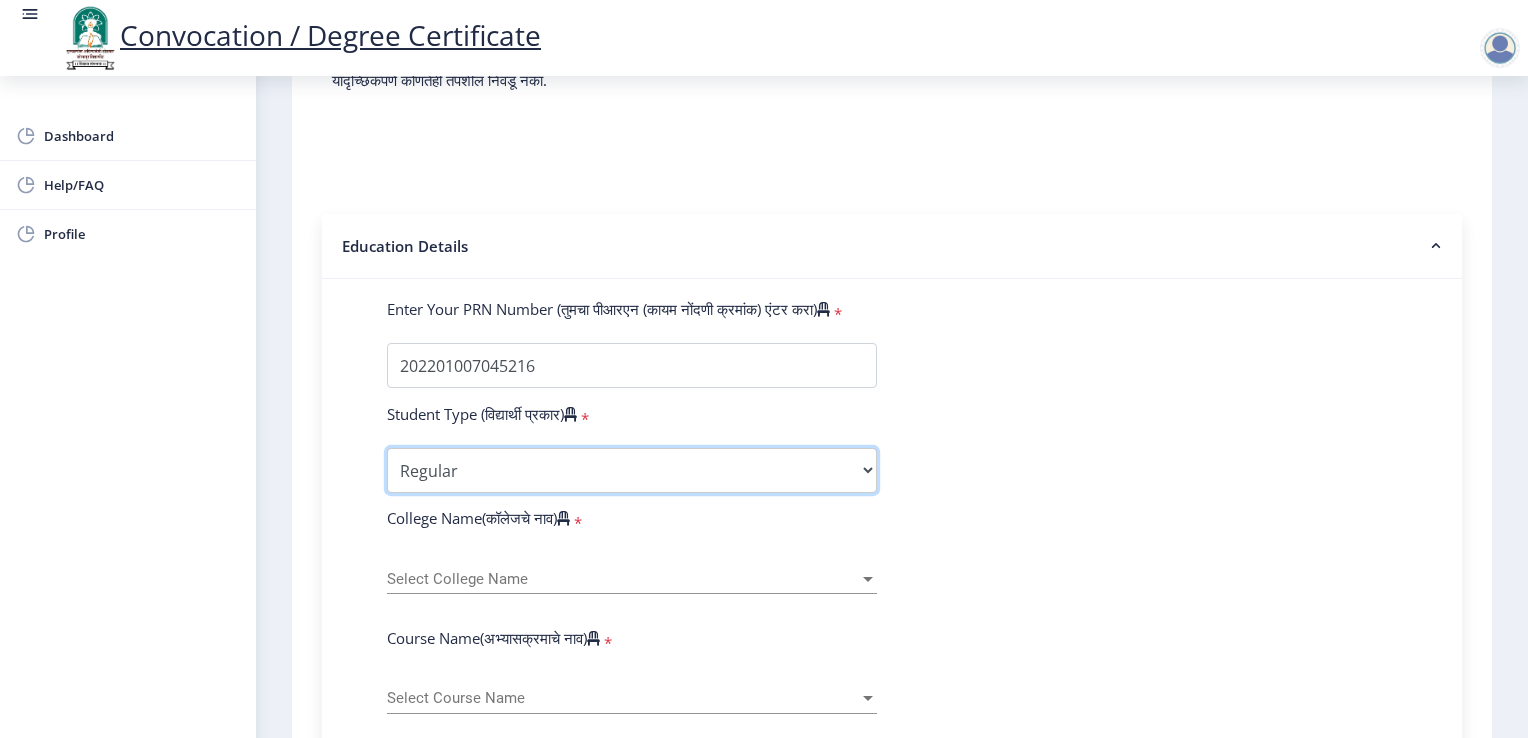click on "Select Student Type Regular External" at bounding box center [632, 470] 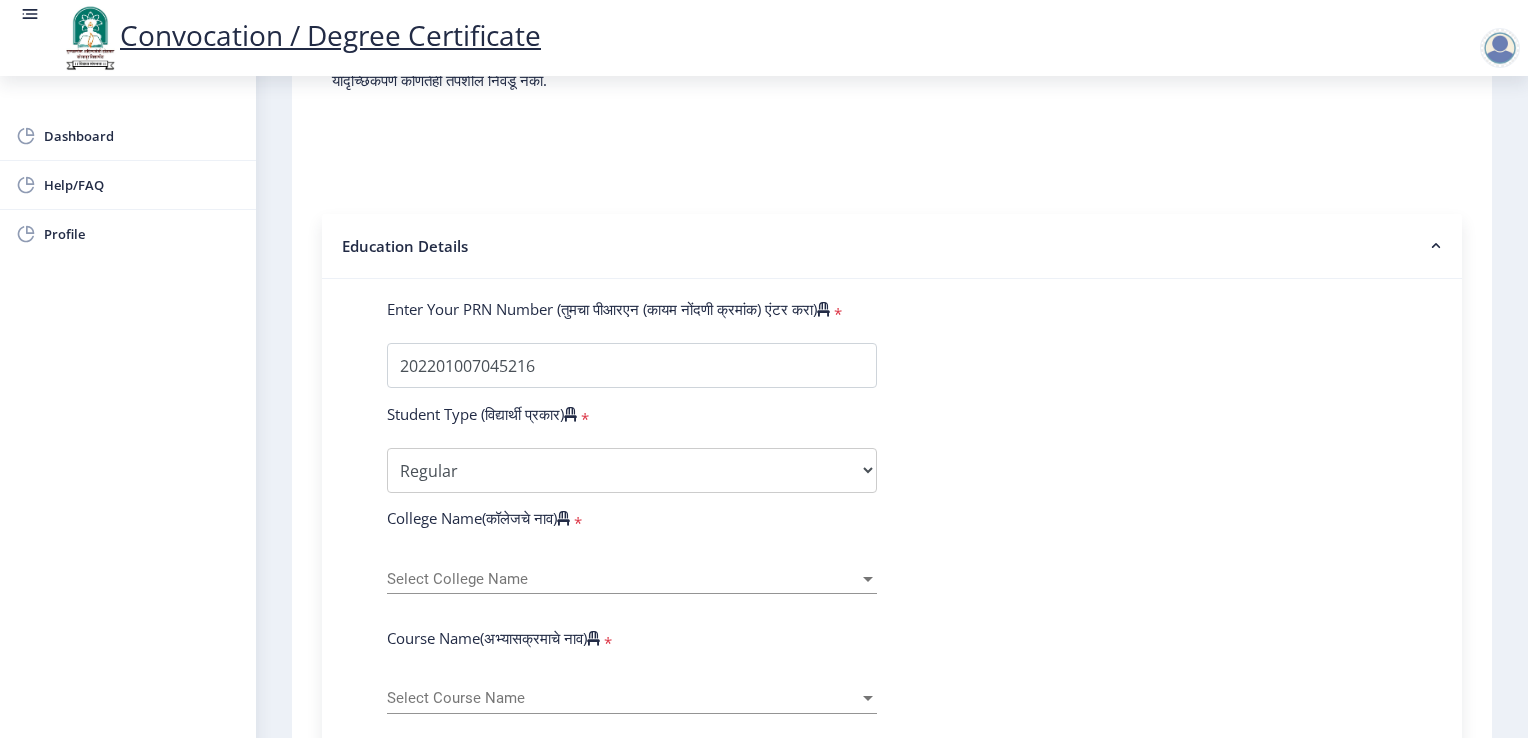 click at bounding box center [868, 579] 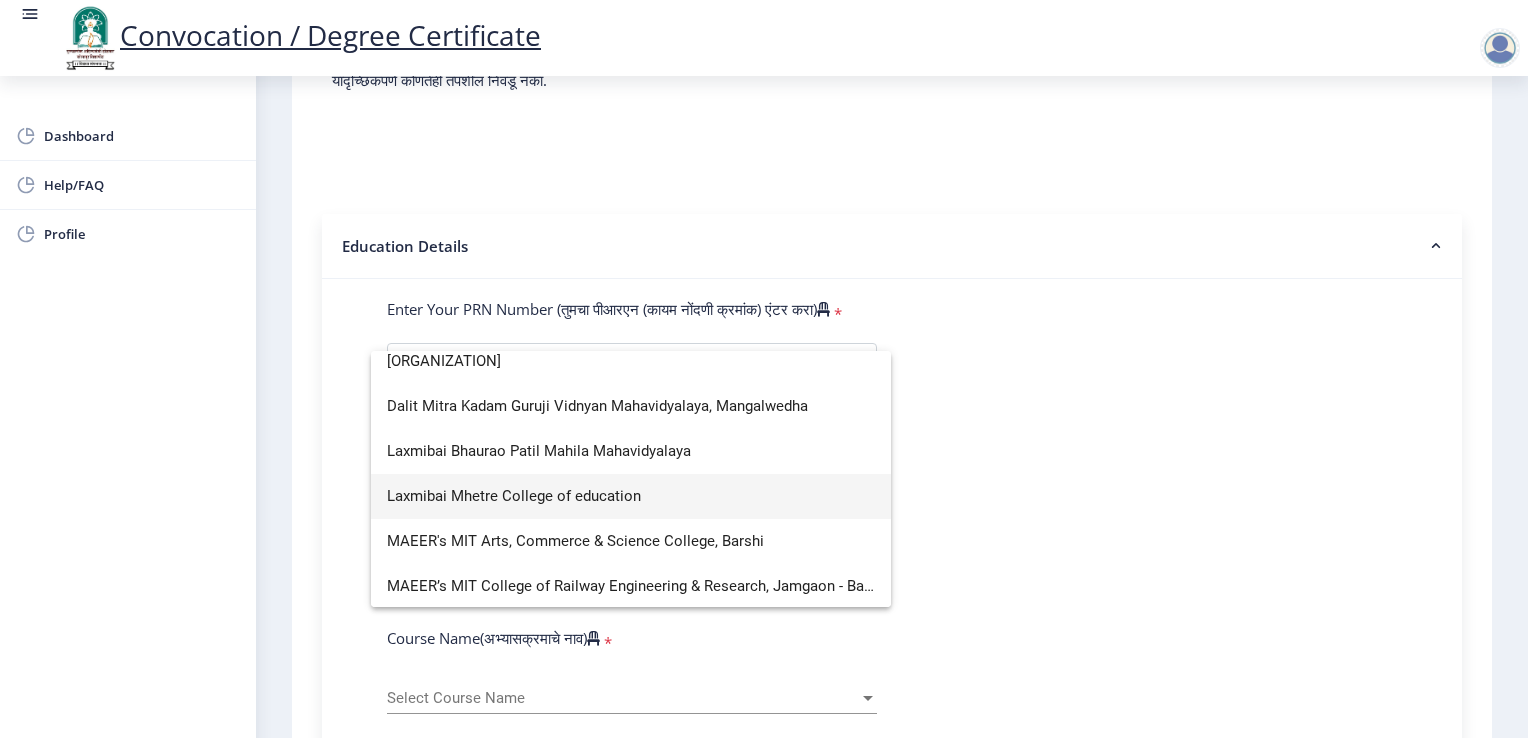 scroll, scrollTop: 0, scrollLeft: 0, axis: both 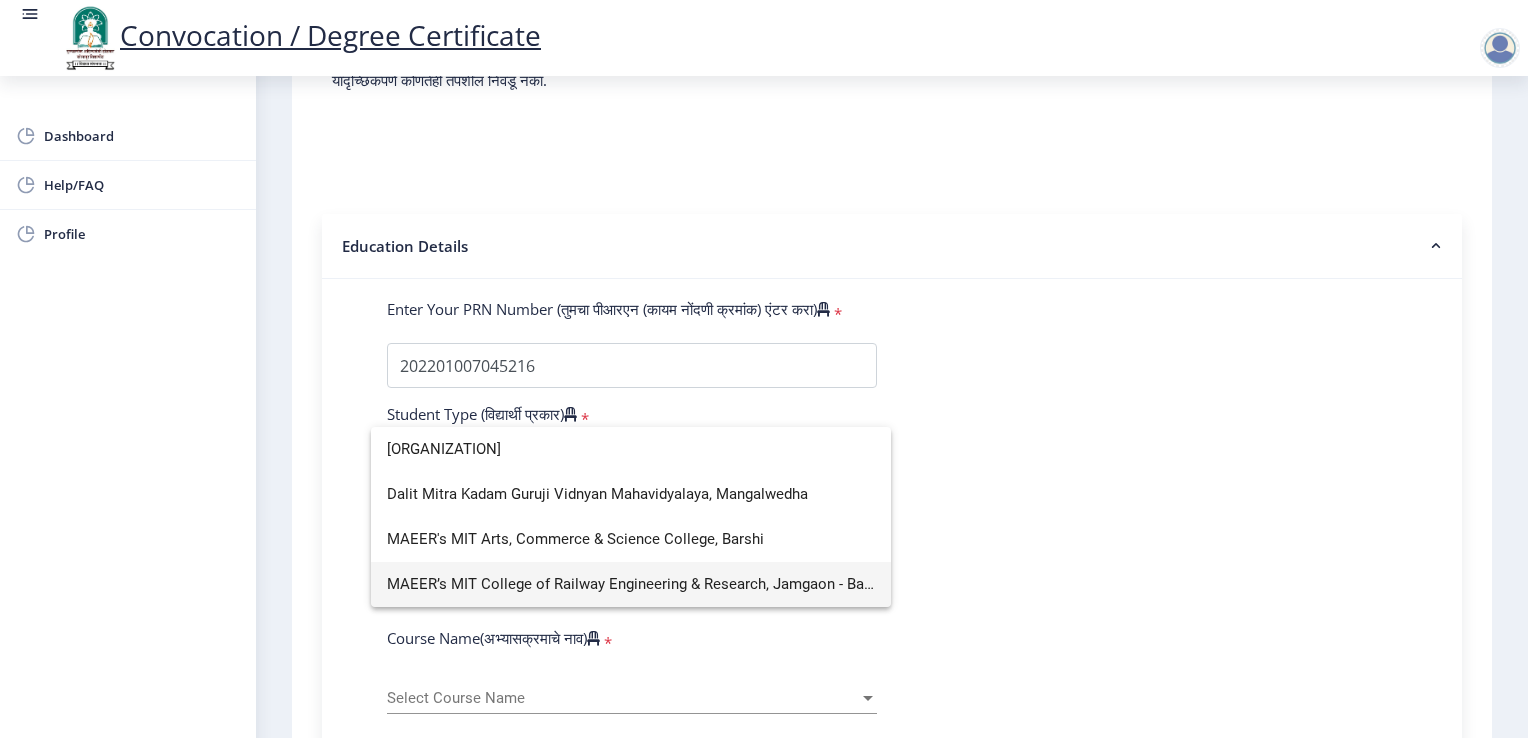 type on "[ORGANIZATION]" 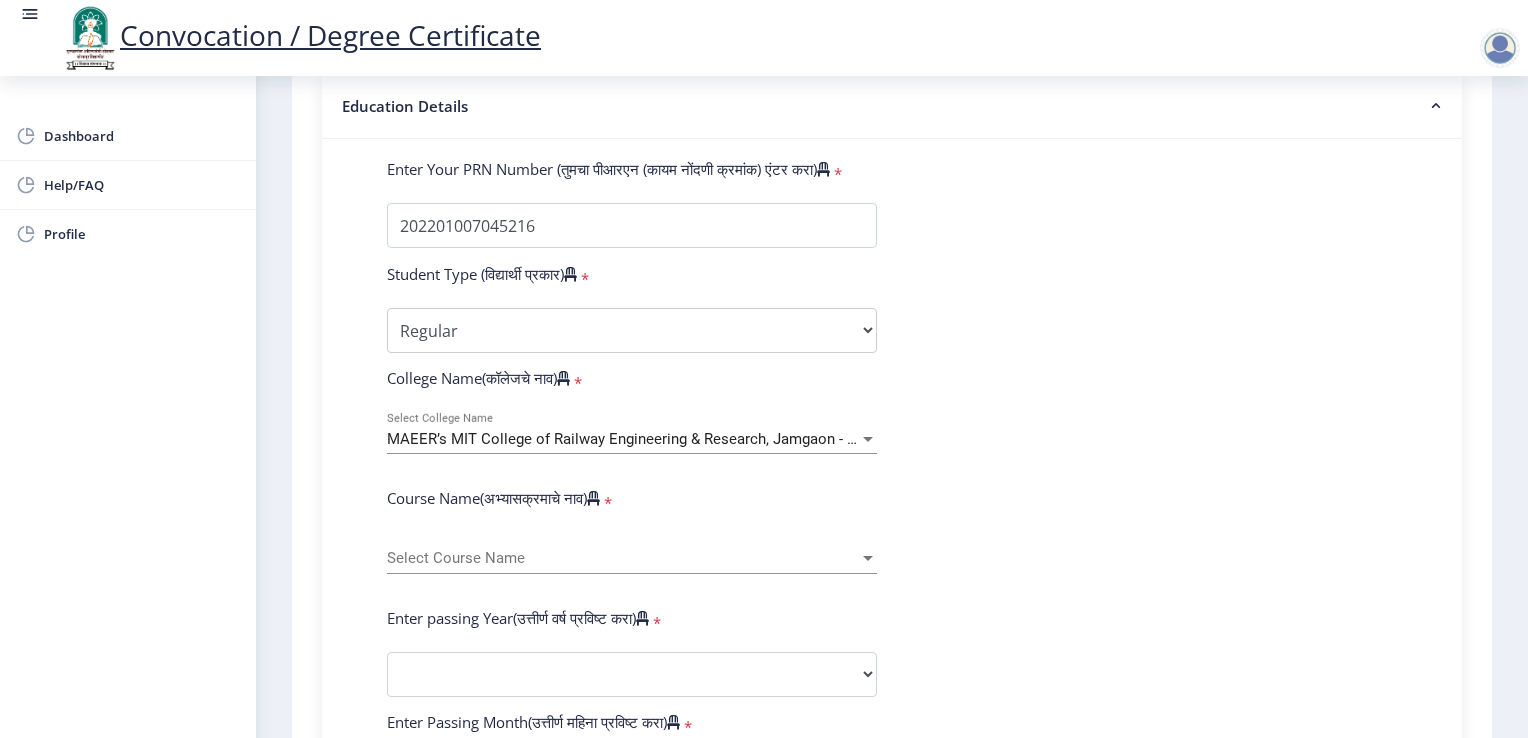 scroll, scrollTop: 500, scrollLeft: 0, axis: vertical 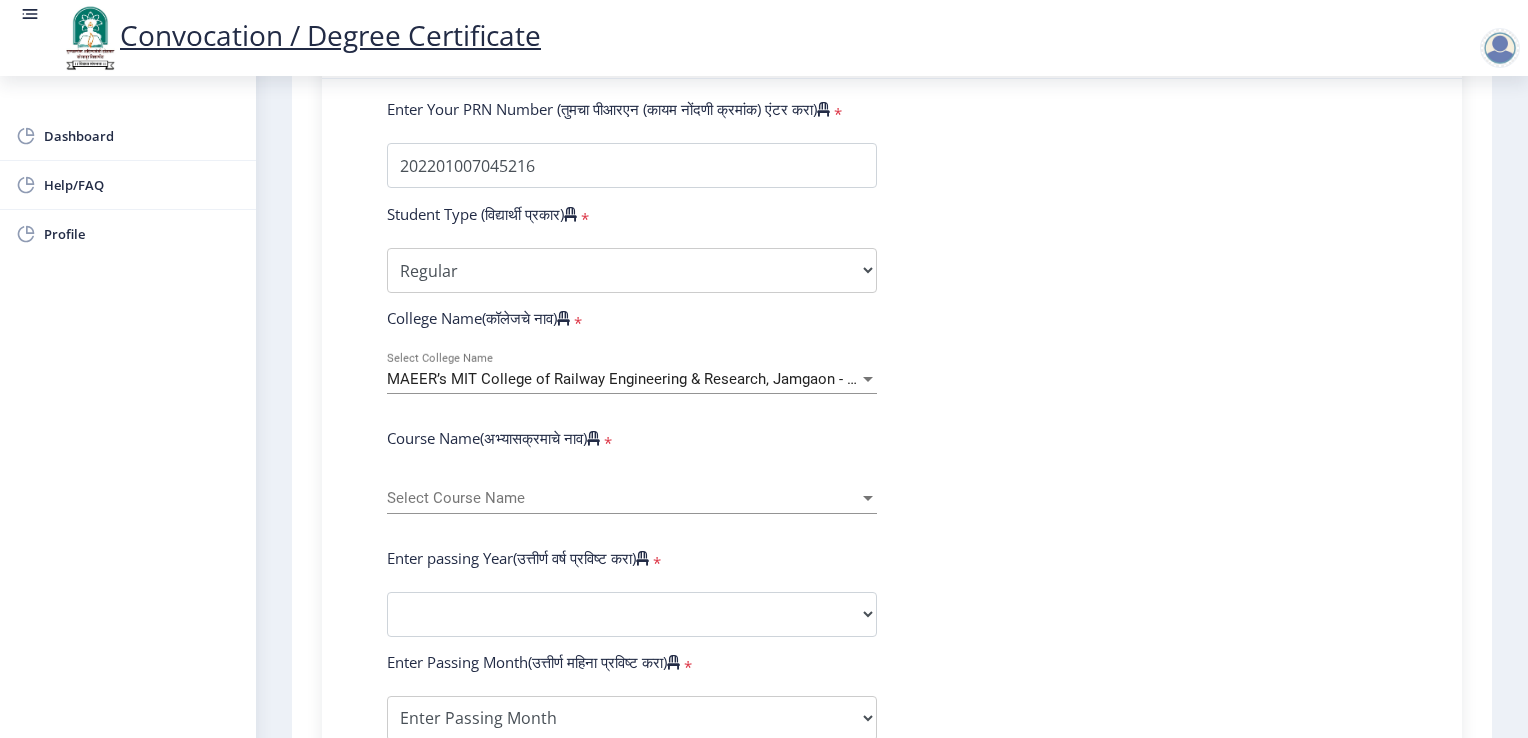 click at bounding box center (868, 498) 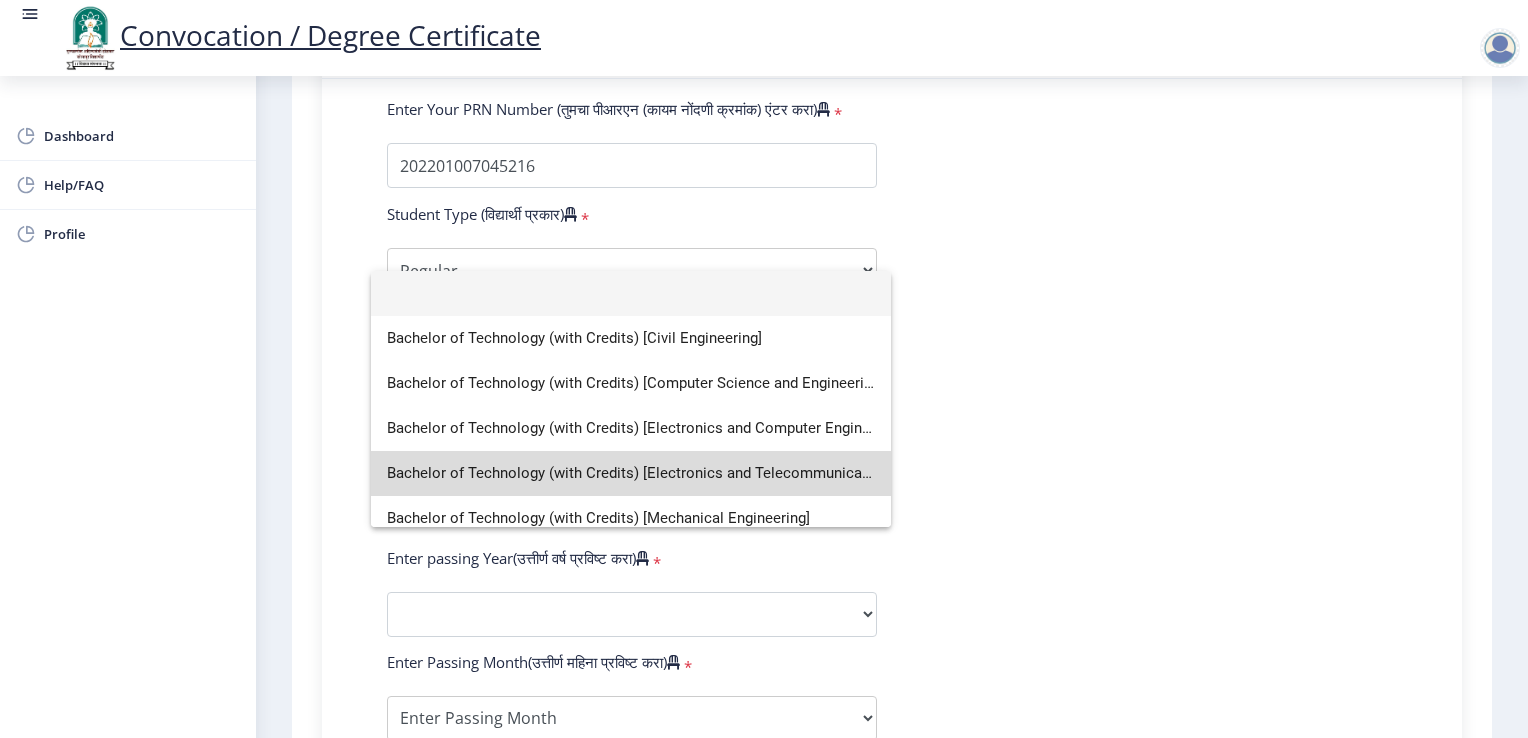 click on "Bachelor of Technology (with Credits) [Electronics and Telecommunication Engineering]" at bounding box center [631, 473] 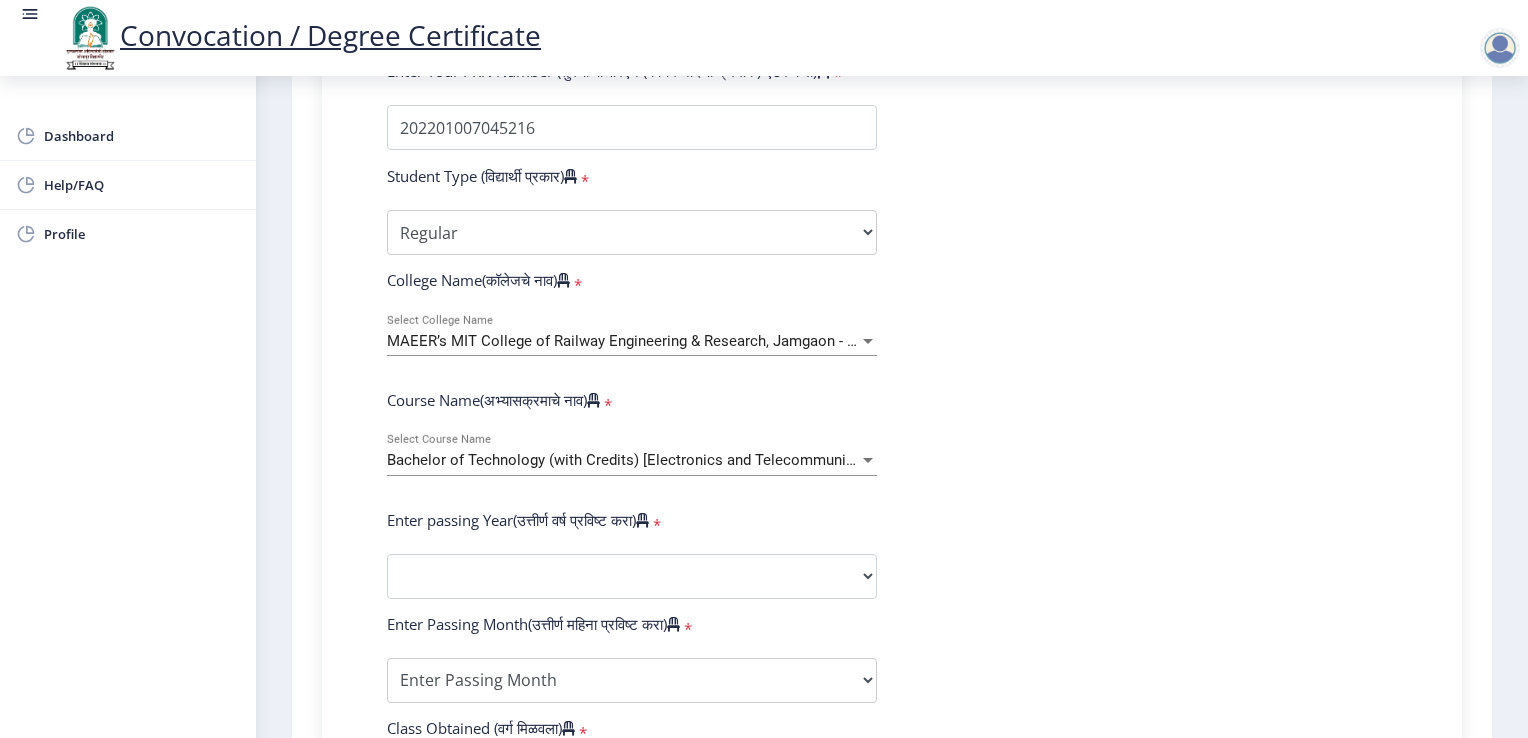 scroll, scrollTop: 600, scrollLeft: 0, axis: vertical 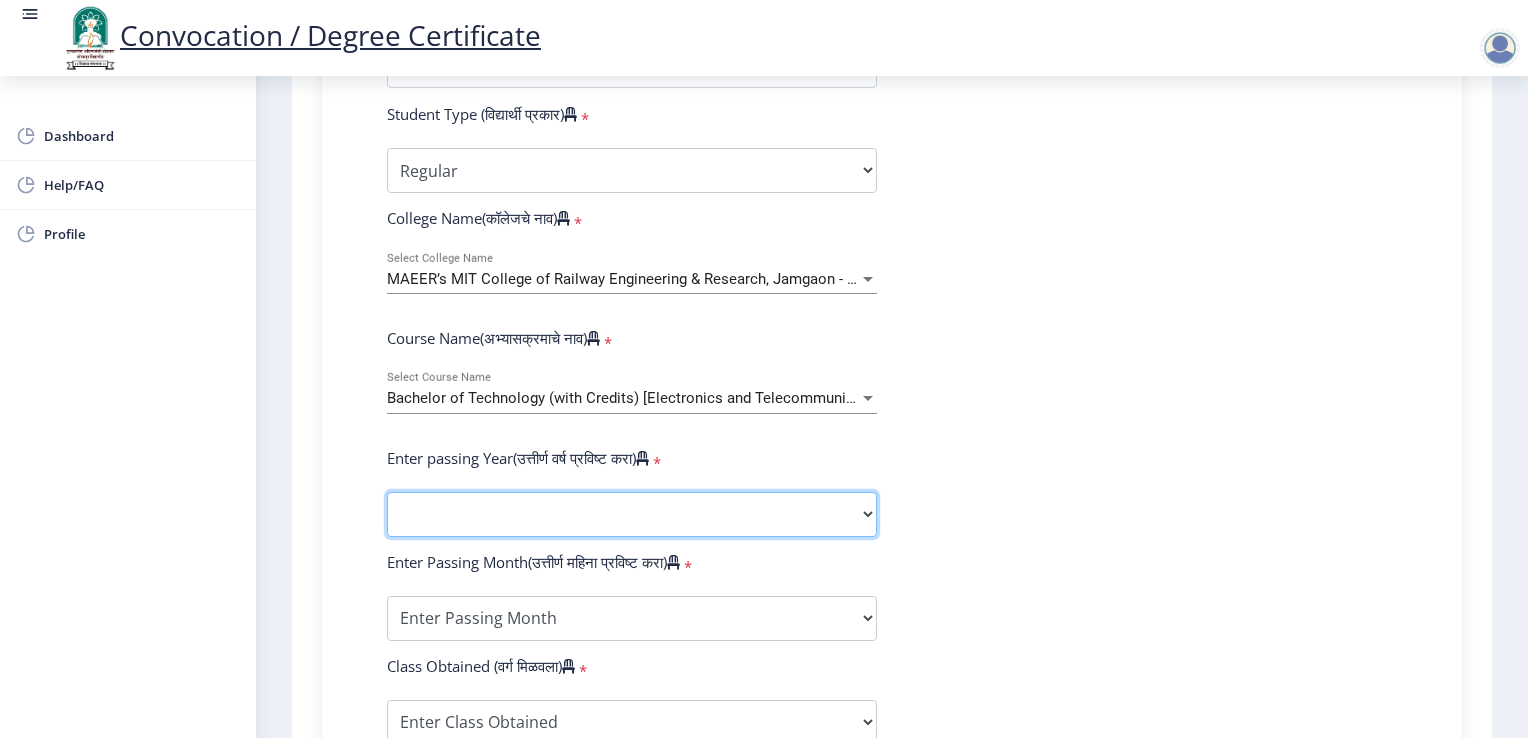 click on "2025   2024   2023   2022   2021   2020   2019   2018   2017   2016   2015   2014   2013   2012   2011   2010   2009   2008   2007   2006   2005   2004   2003   2002   2001   2000   1999   1998   1997   1996   1995   1994   1993   1992   1991   1990   1989   1988   1987   1986   1985   1984   1983   1982   1981   1980   1979   1978   1977   1976" 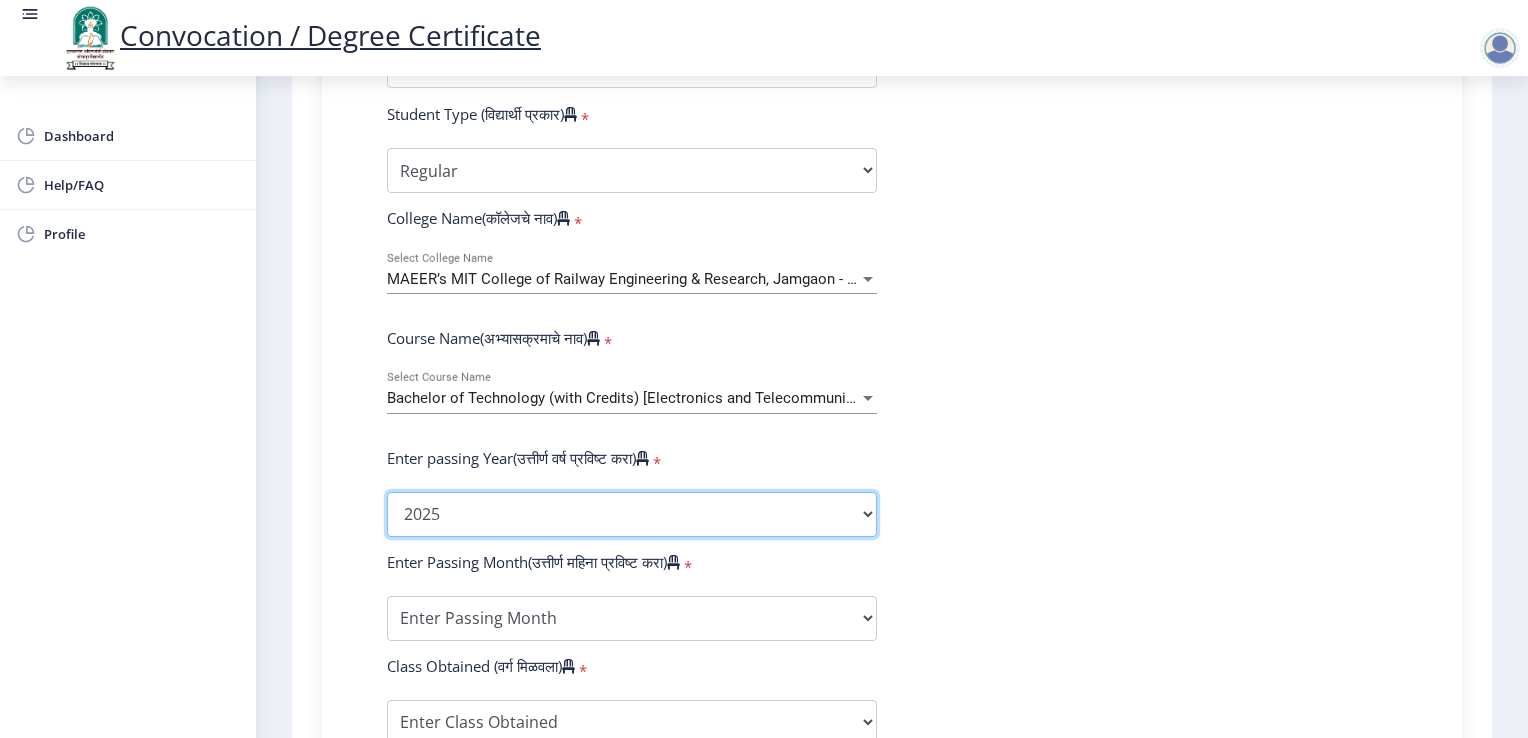 click on "2025   2024   2023   2022   2021   2020   2019   2018   2017   2016   2015   2014   2013   2012   2011   2010   2009   2008   2007   2006   2005   2004   2003   2002   2001   2000   1999   1998   1997   1996   1995   1994   1993   1992   1991   1990   1989   1988   1987   1986   1985   1984   1983   1982   1981   1980   1979   1978   1977   1976" 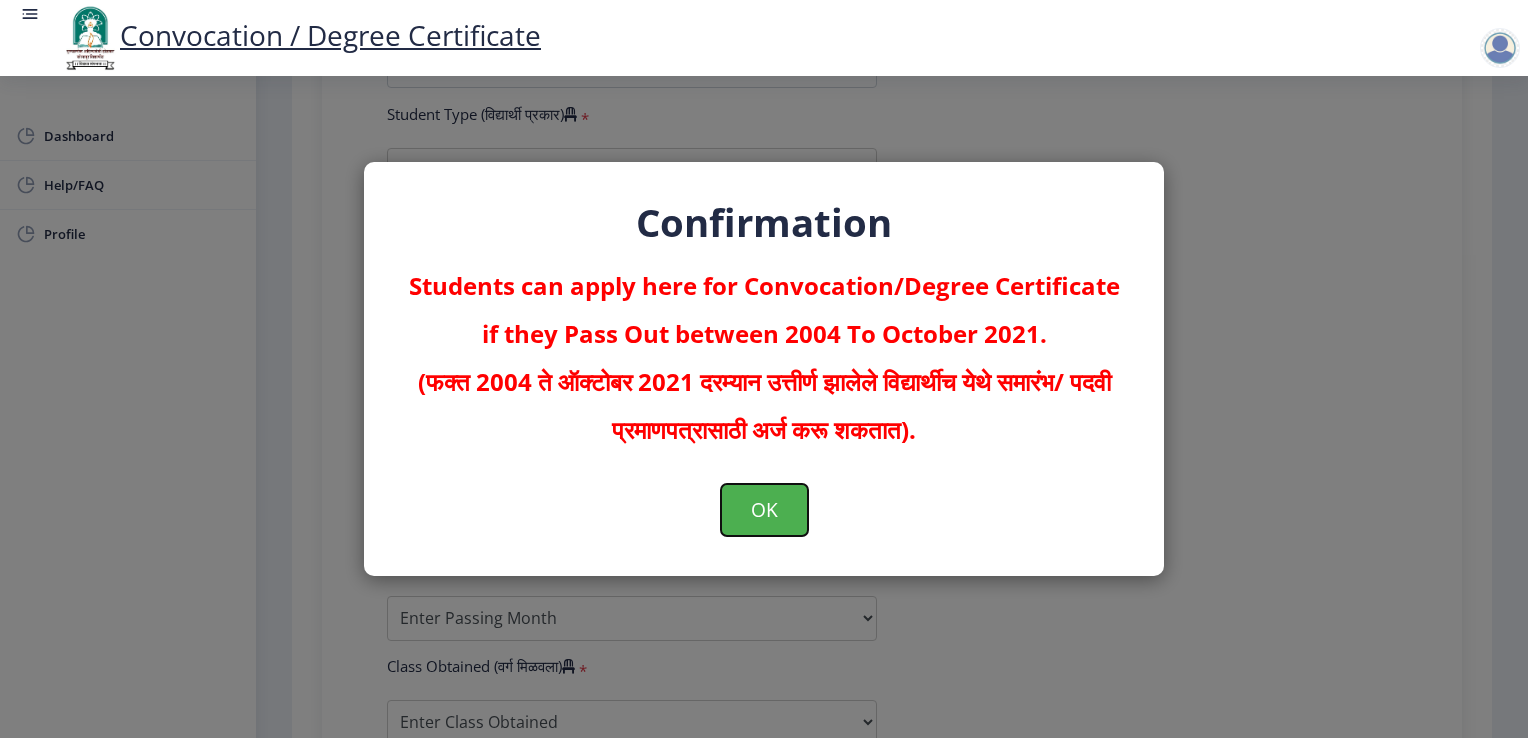 click on "OK" 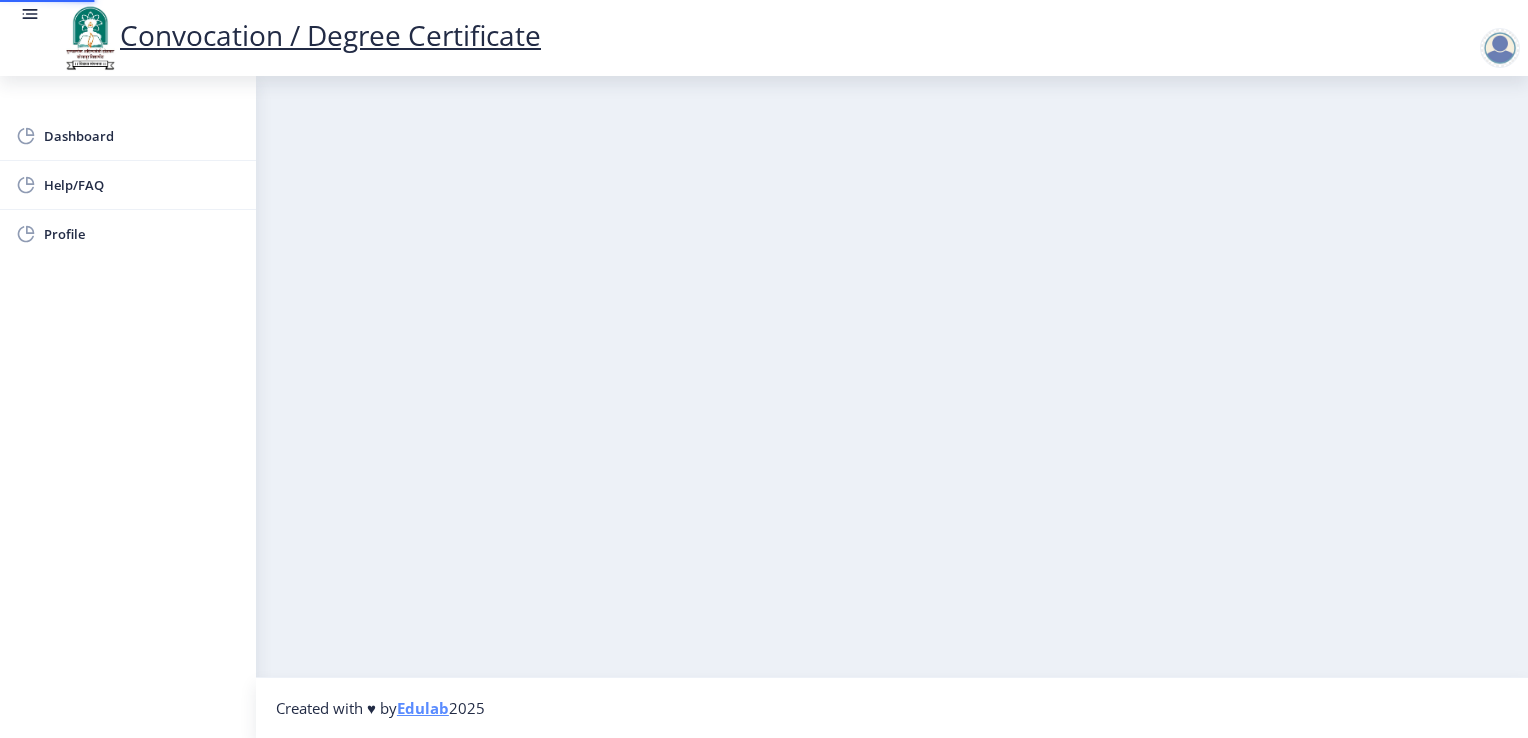 scroll, scrollTop: 0, scrollLeft: 0, axis: both 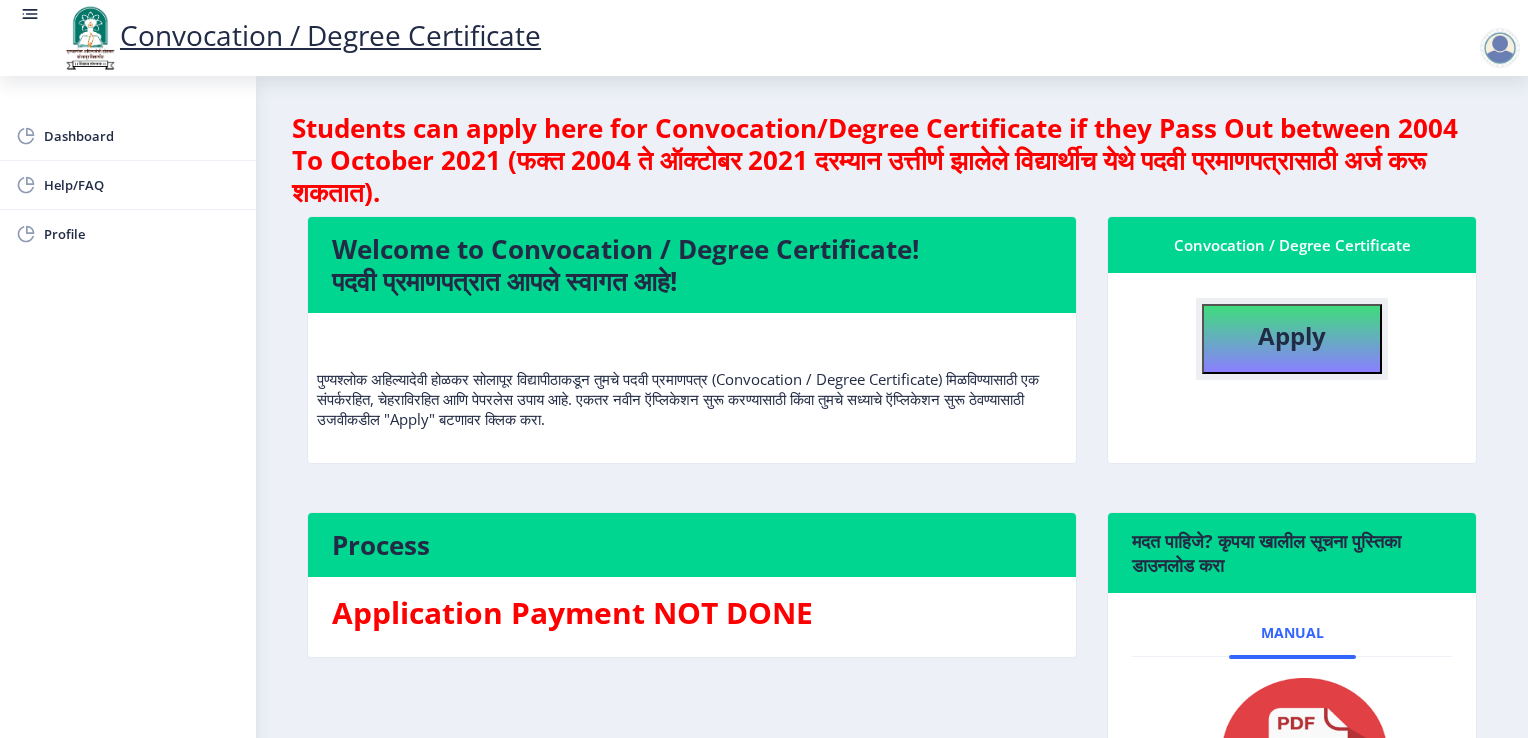 click on "Apply" 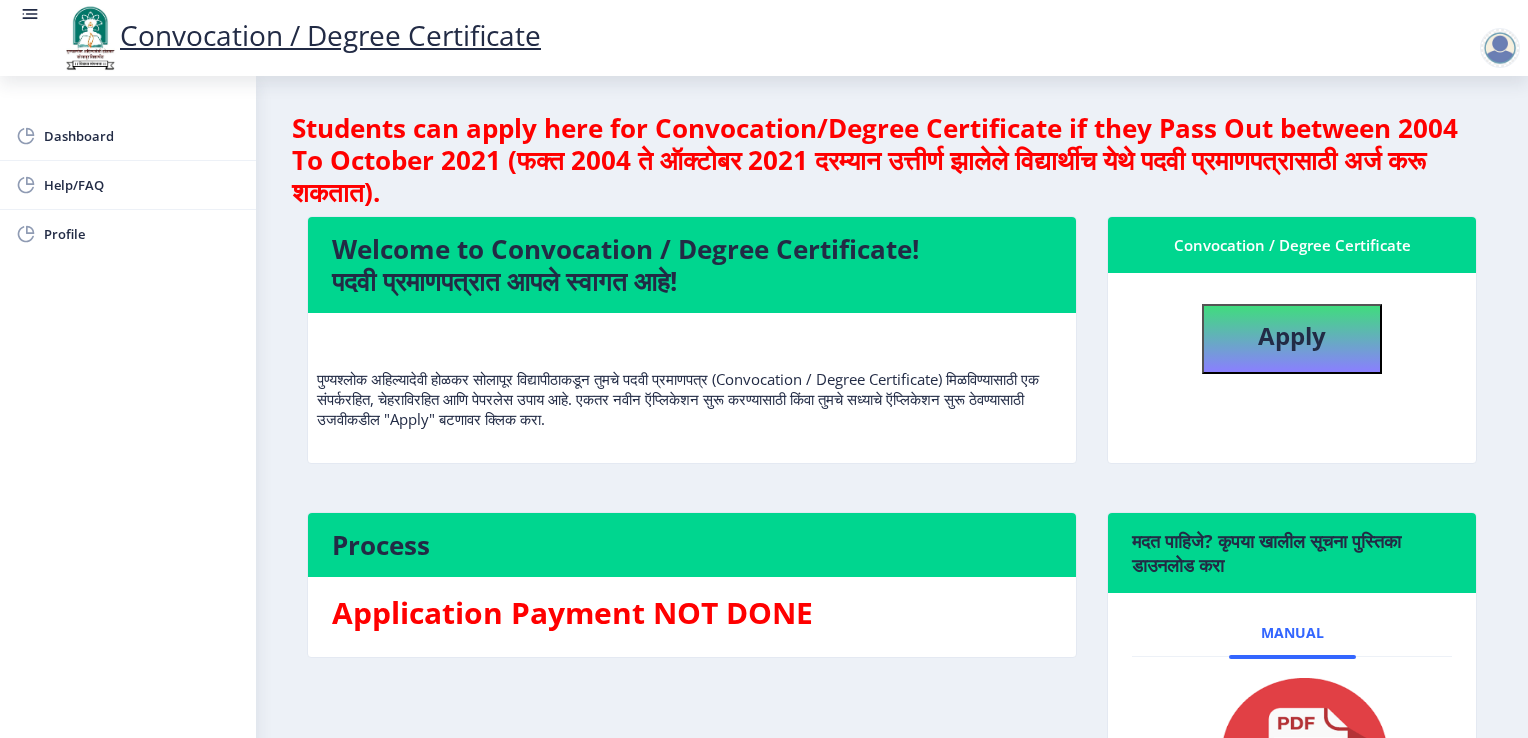 select 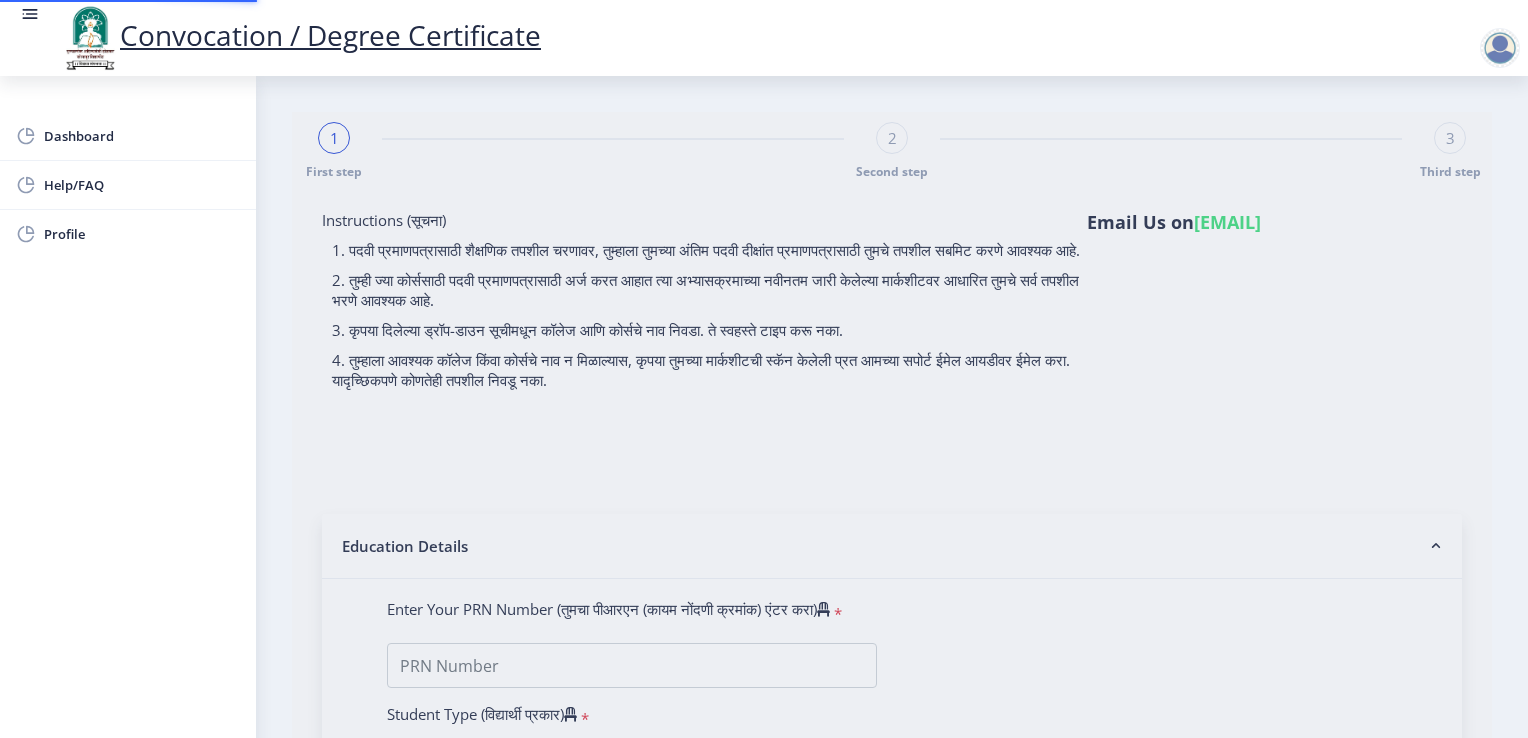type on "[FIRST] [LAST]" 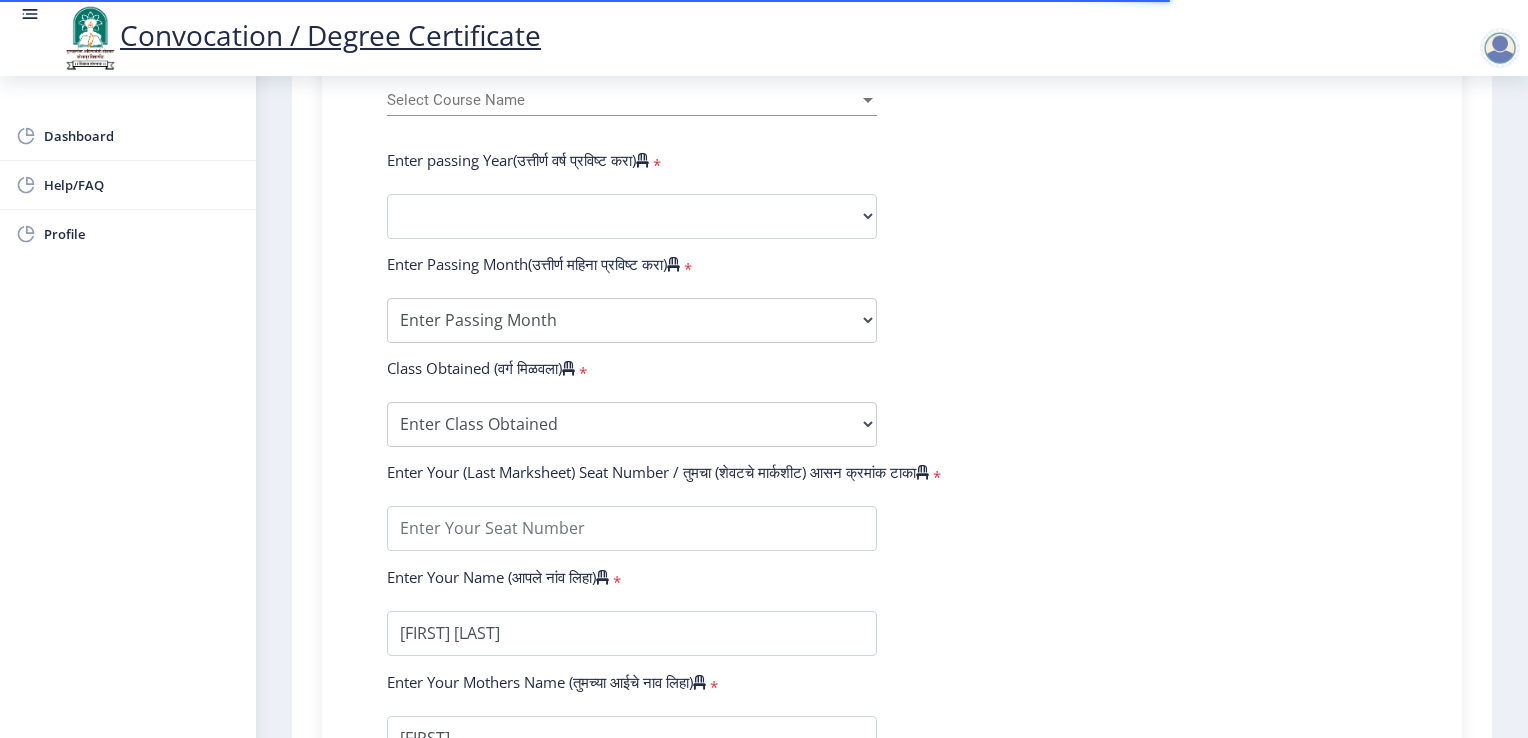 scroll, scrollTop: 900, scrollLeft: 0, axis: vertical 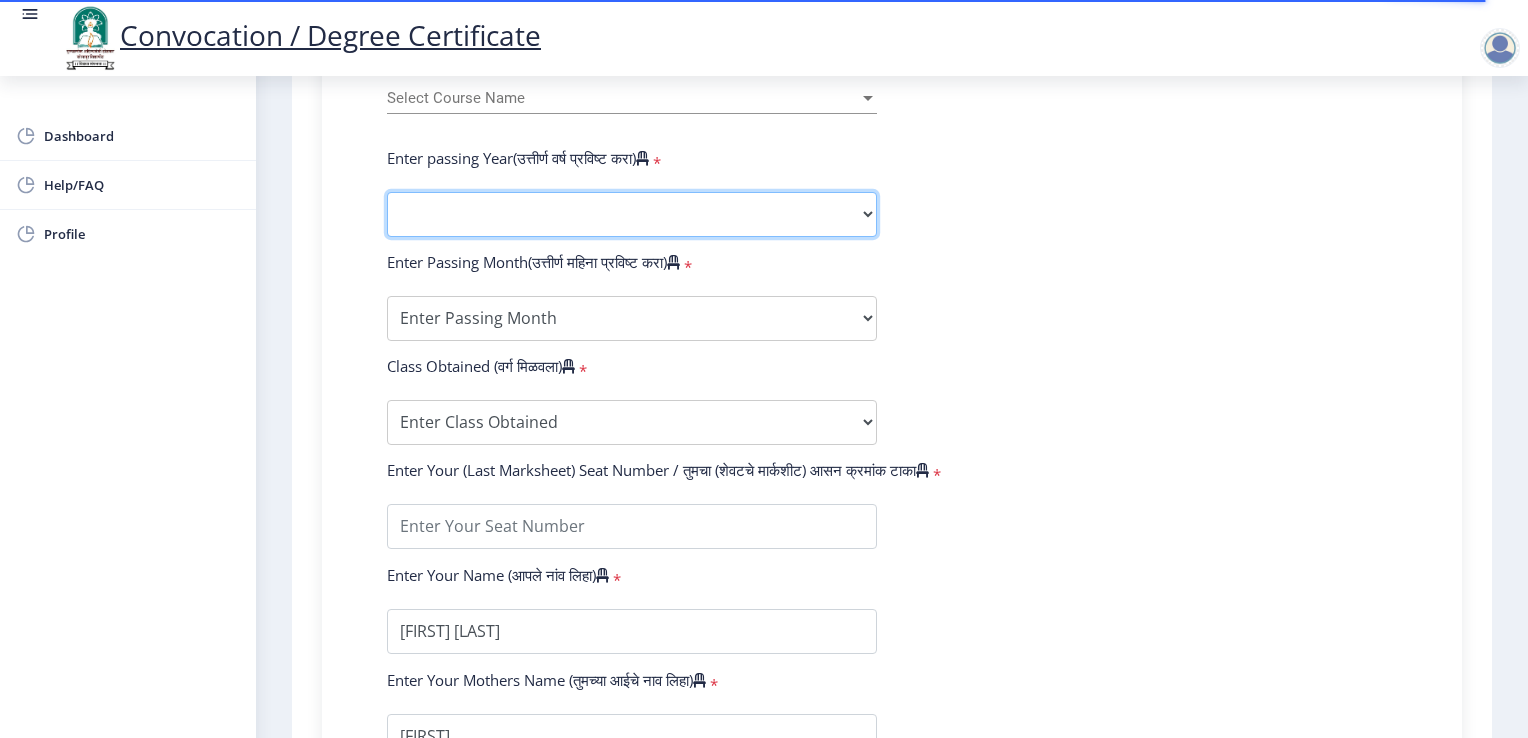 click on "2025   2024   2023   2022   2021   2020   2019   2018   2017   2016   2015   2014   2013   2012   2011   2010   2009   2008   2007   2006   2005   2004   2003   2002   2001   2000   1999   1998   1997   1996   1995   1994   1993   1992   1991   1990   1989   1988   1987   1986   1985   1984   1983   1982   1981   1980   1979   1978   1977   1976" 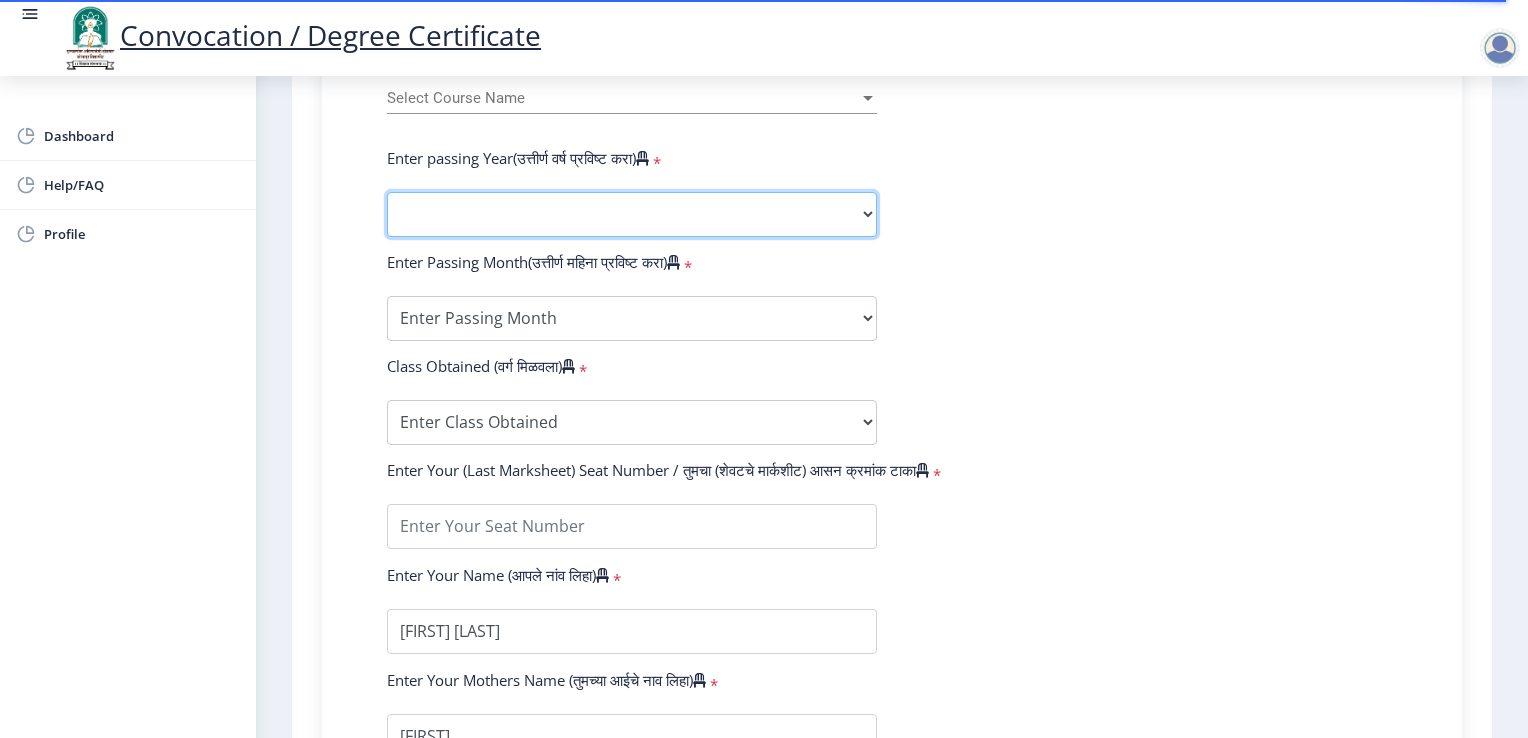 select on "2025" 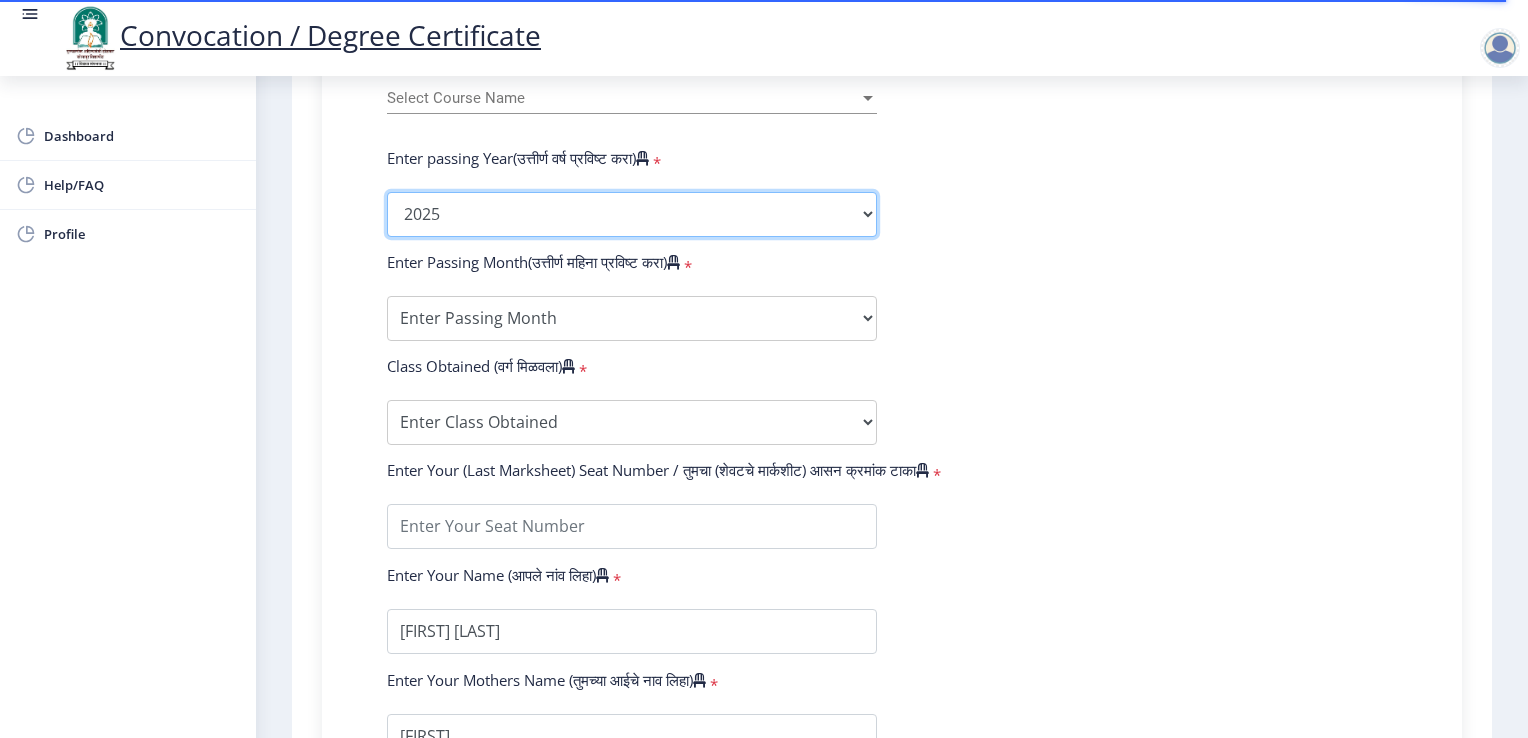 click on "2025   2024   2023   2022   2021   2020   2019   2018   2017   2016   2015   2014   2013   2012   2011   2010   2009   2008   2007   2006   2005   2004   2003   2002   2001   2000   1999   1998   1997   1996   1995   1994   1993   1992   1991   1990   1989   1988   1987   1986   1985   1984   1983   1982   1981   1980   1979   1978   1977   1976" 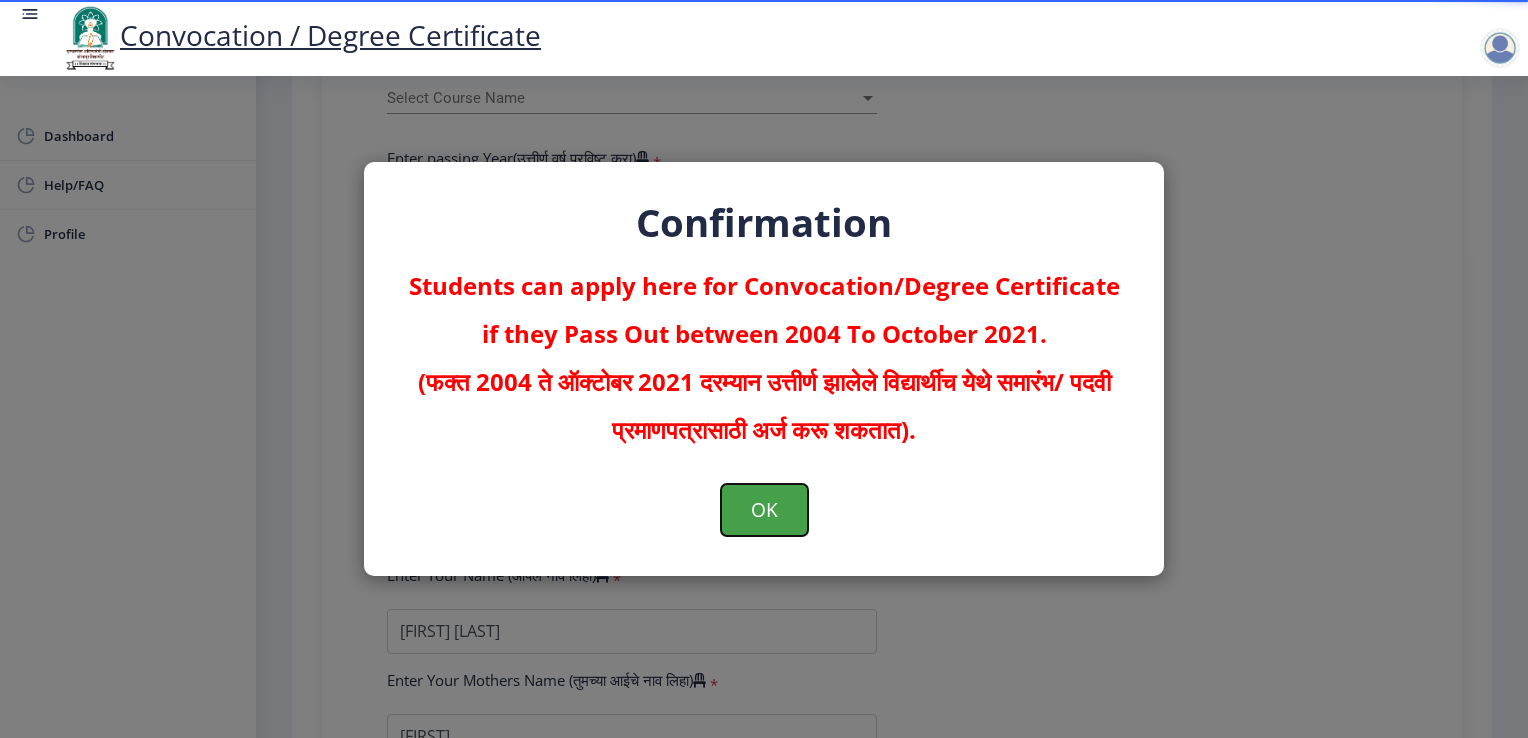 click on "OK" 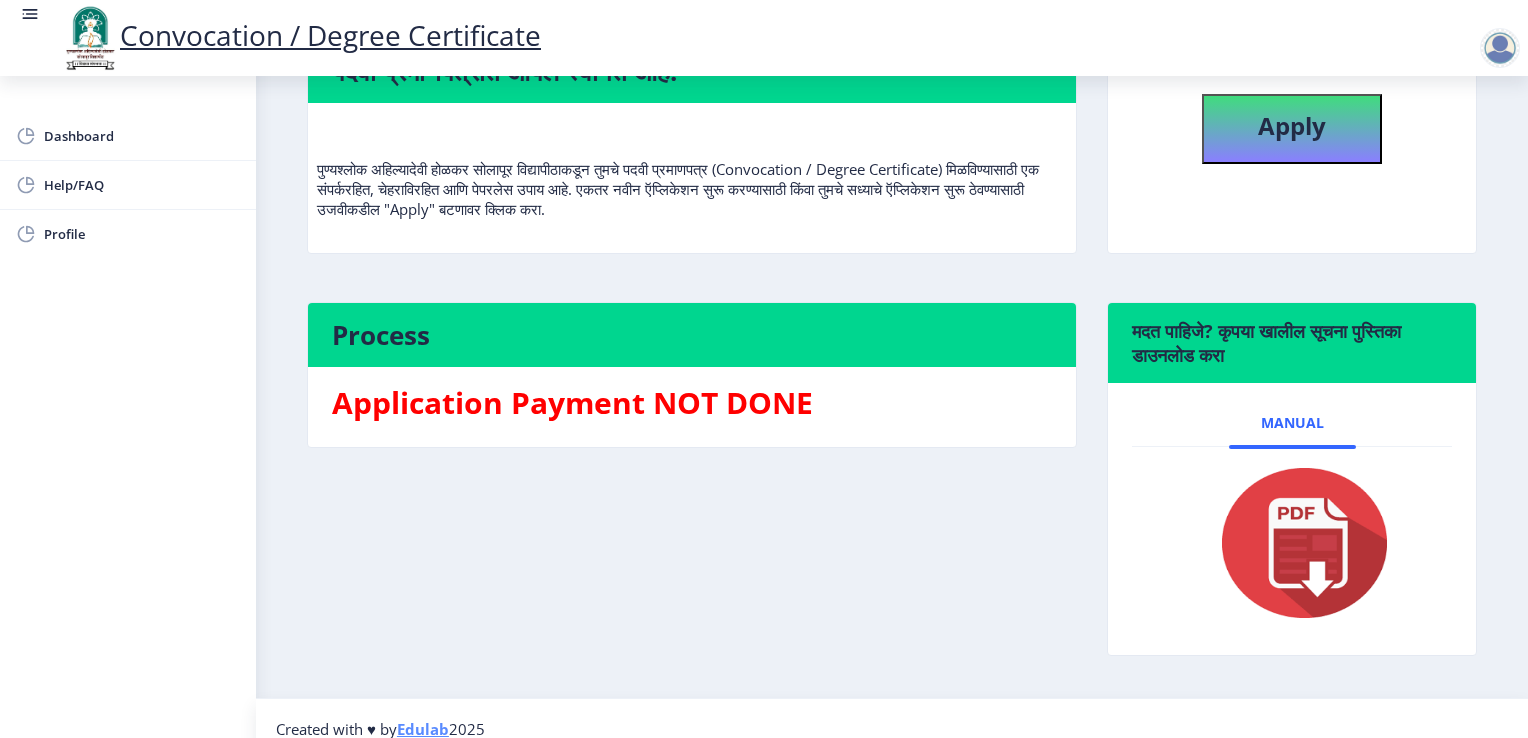 scroll, scrollTop: 229, scrollLeft: 0, axis: vertical 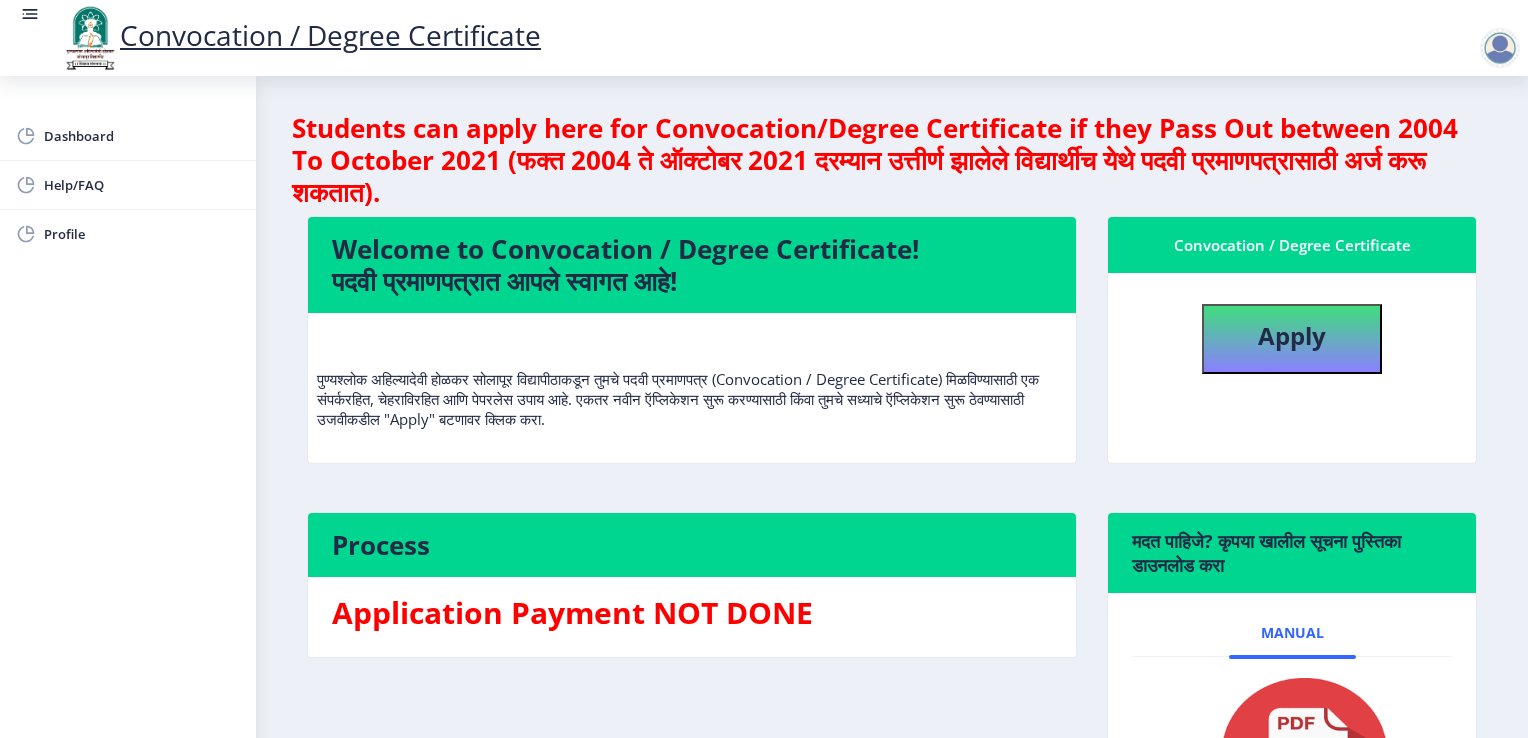 select 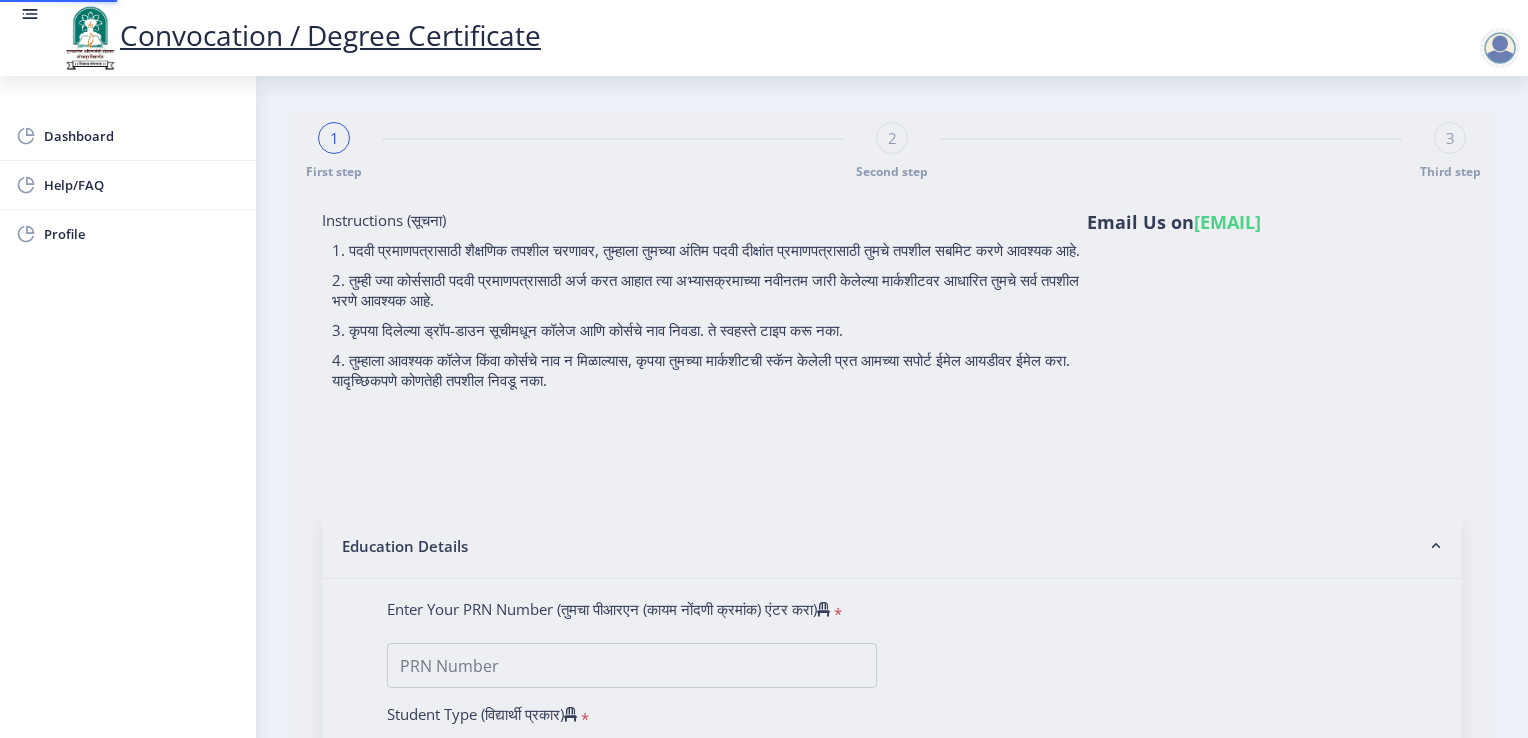 type on "[FIRST] [LAST]" 